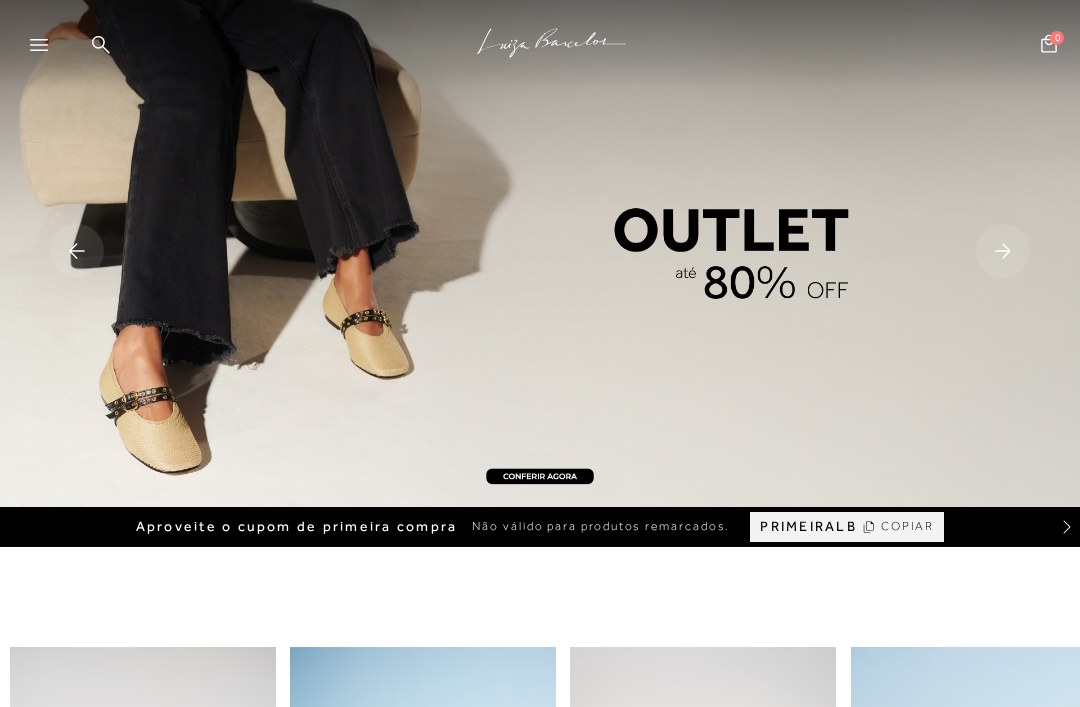 scroll, scrollTop: 0, scrollLeft: 0, axis: both 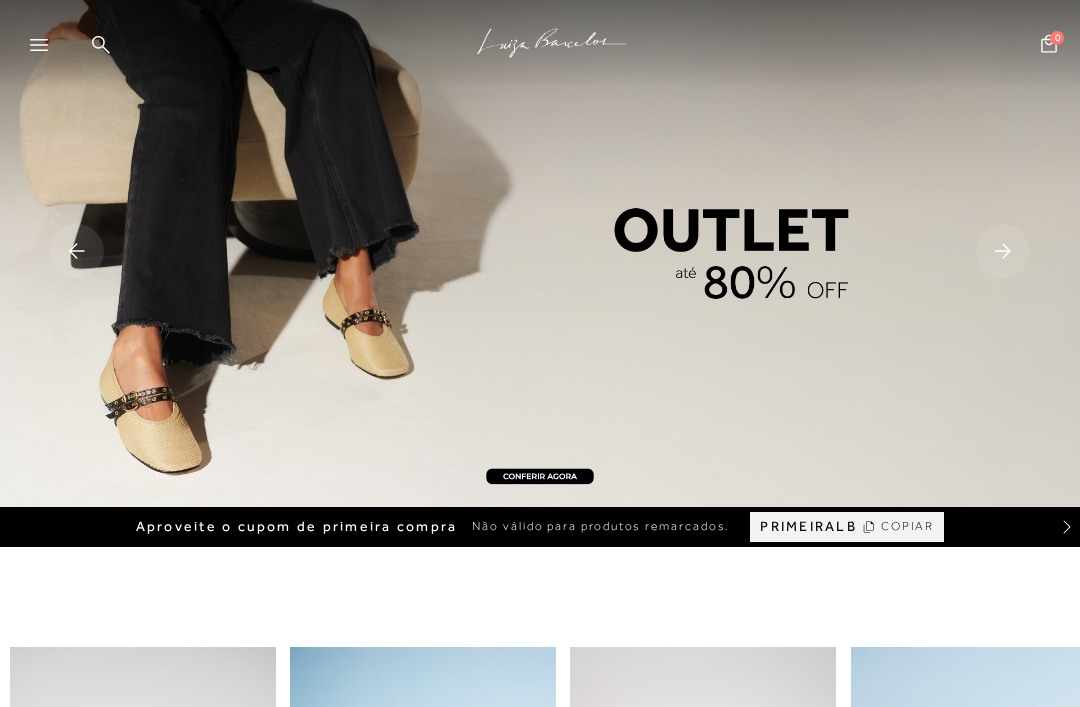 click 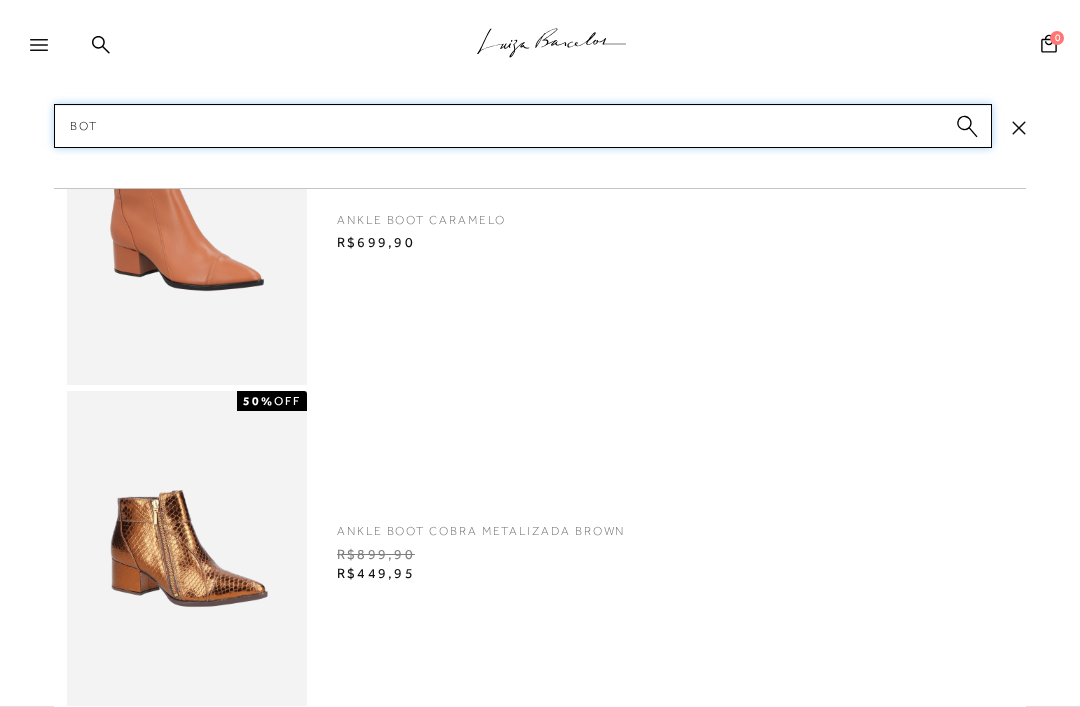 type on "Bota" 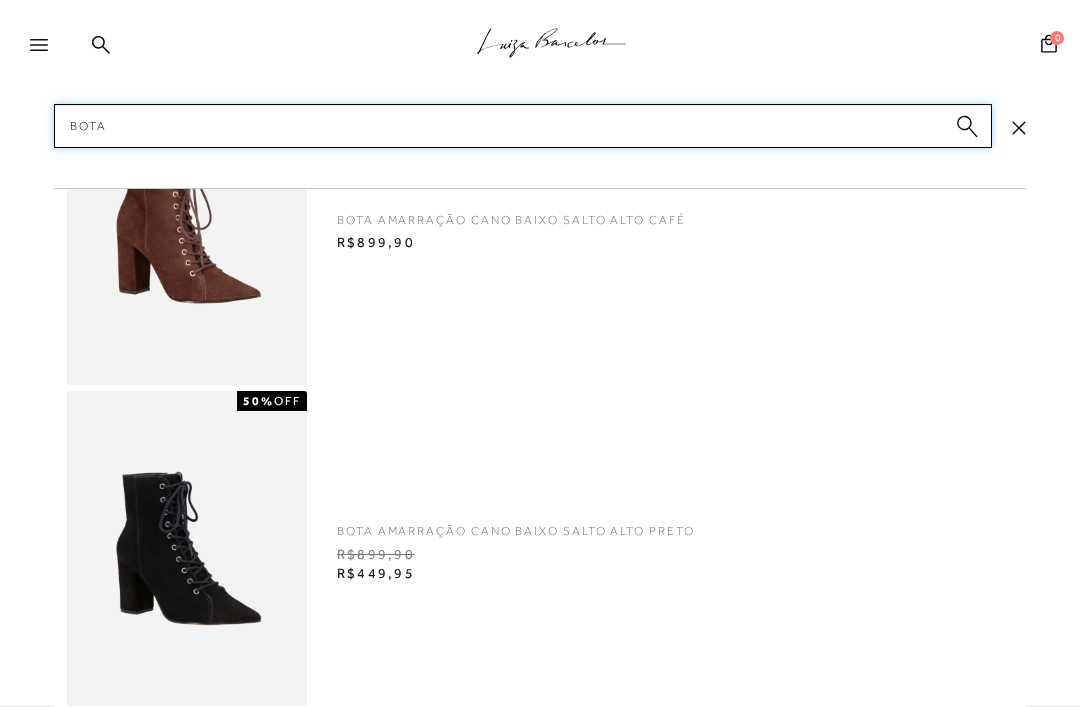 scroll, scrollTop: 0, scrollLeft: 0, axis: both 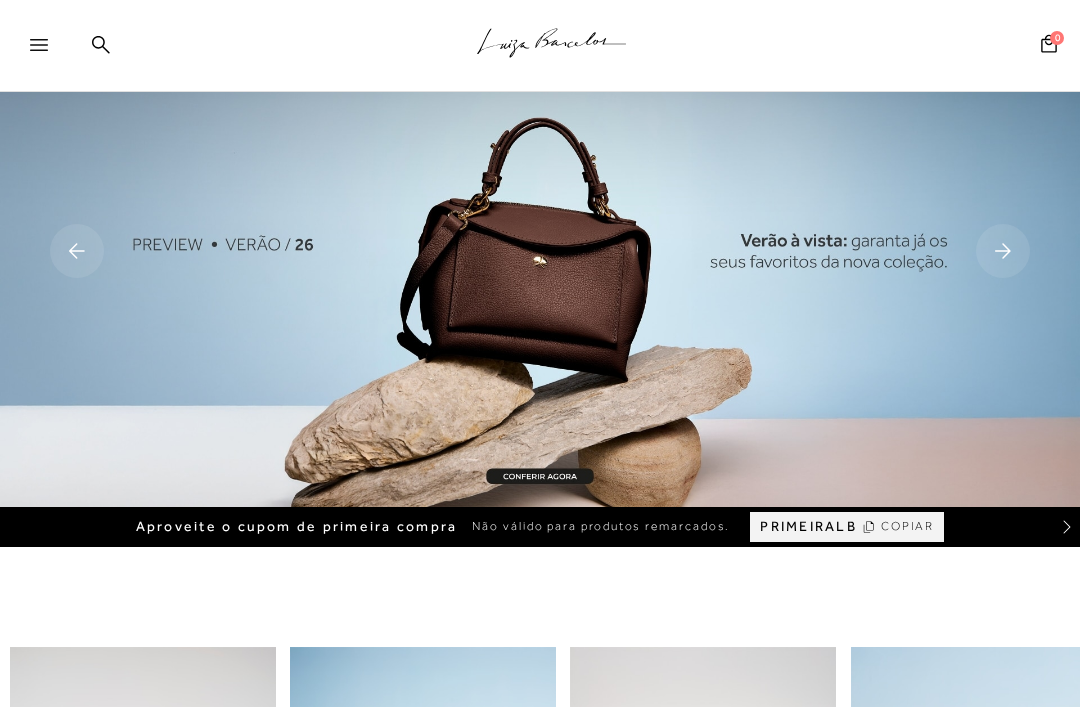 type 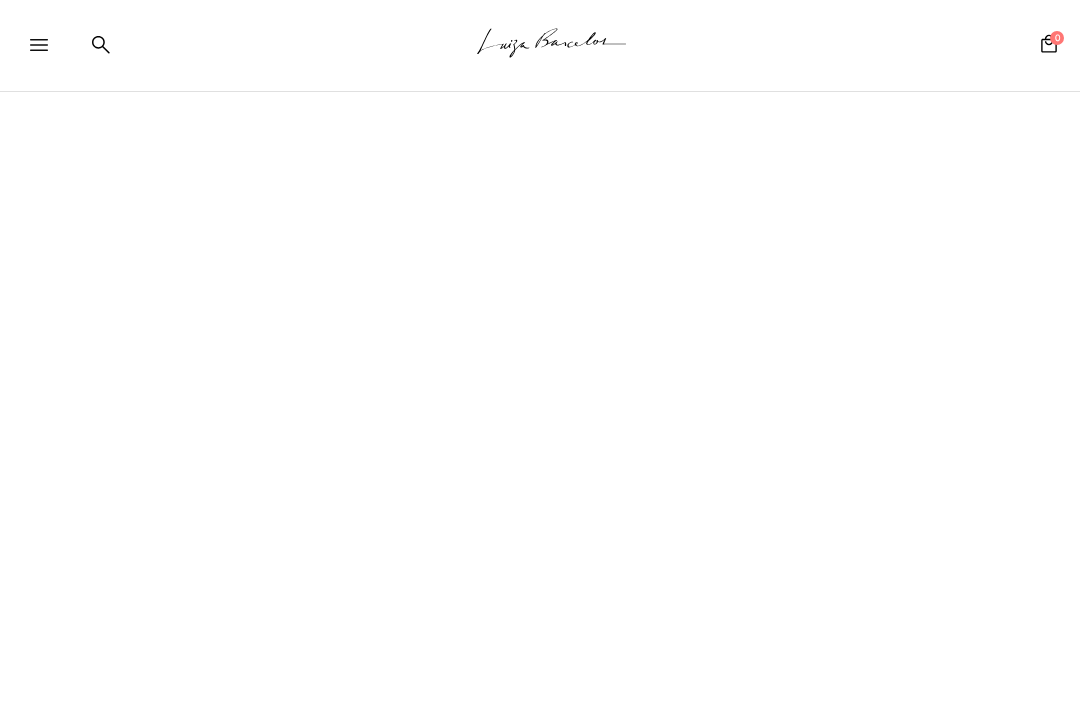 scroll, scrollTop: 0, scrollLeft: 0, axis: both 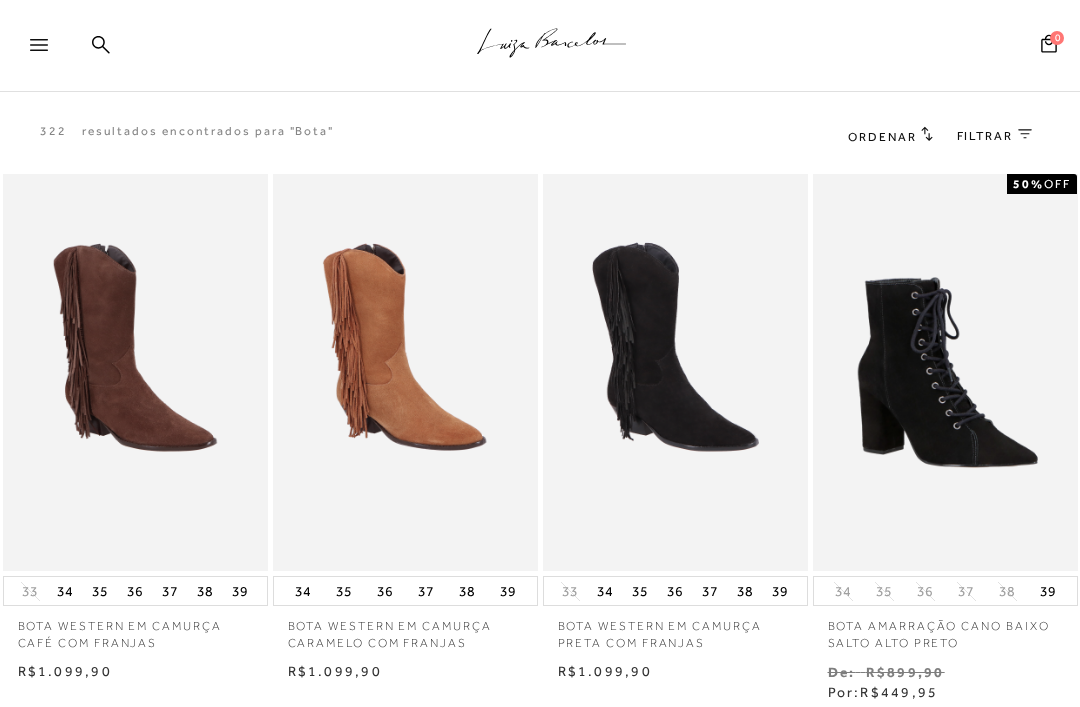 click on "FILTRAR" at bounding box center [985, 136] 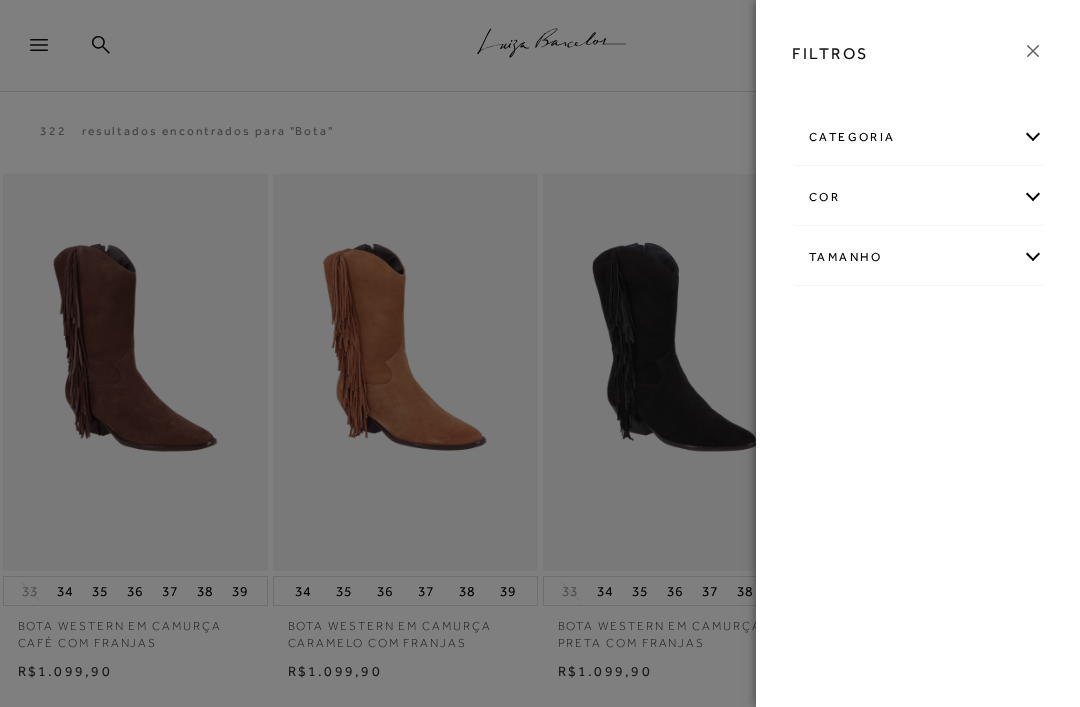 click 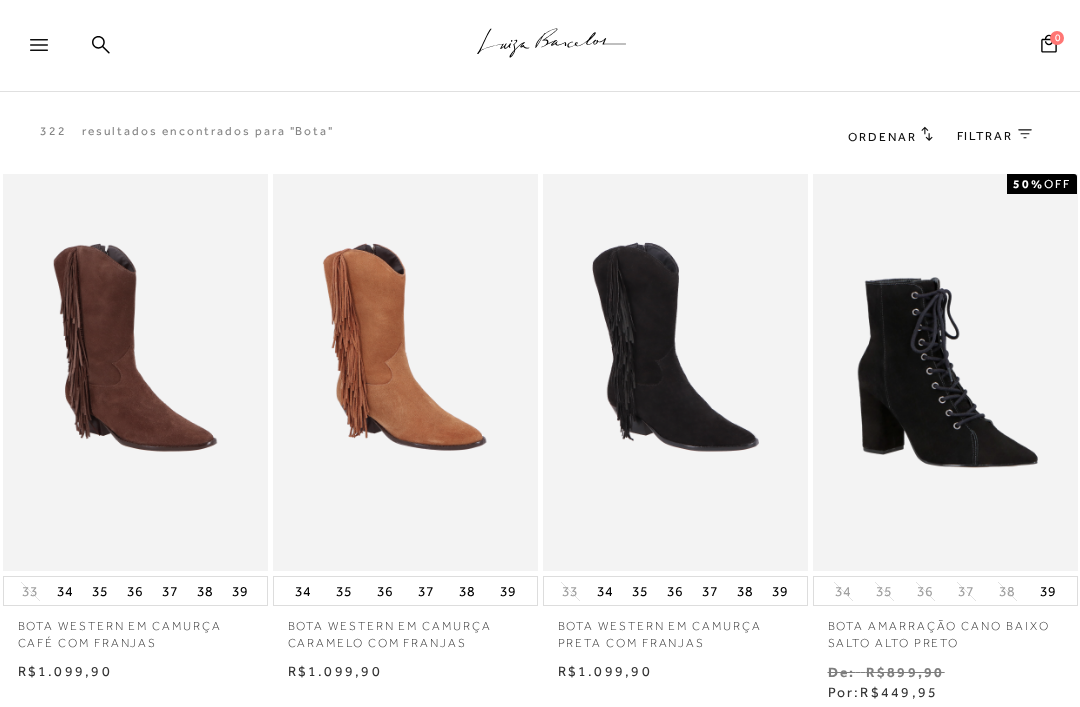 click on "FILTRAR" at bounding box center [985, 136] 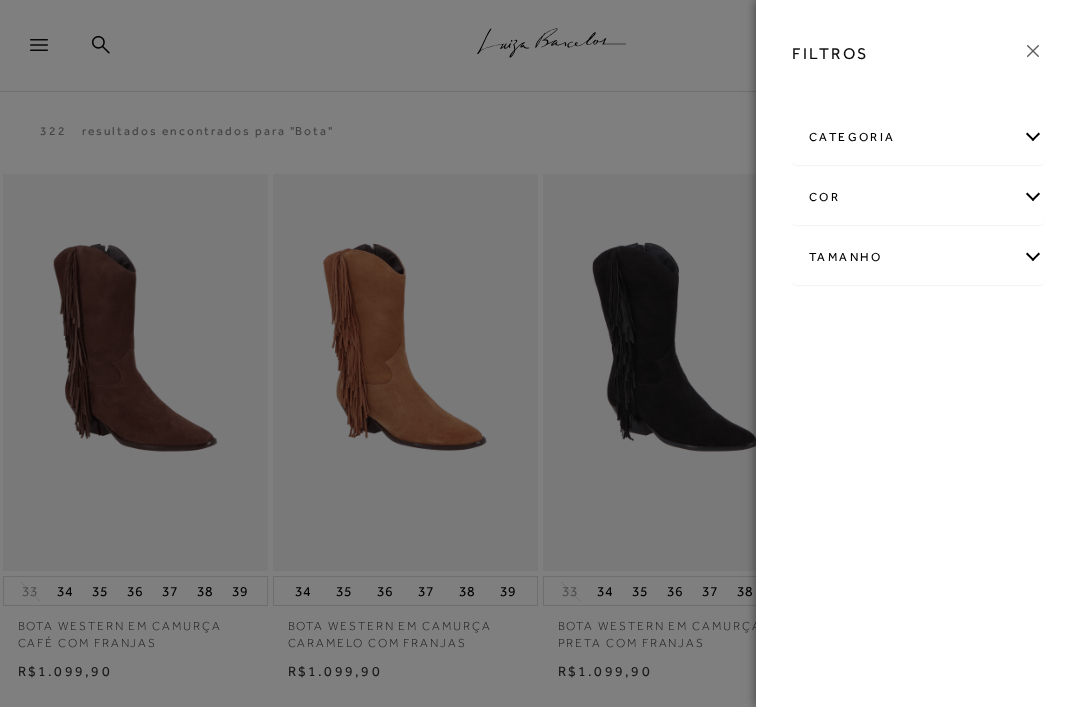 click on "Tamanho" at bounding box center [918, 257] 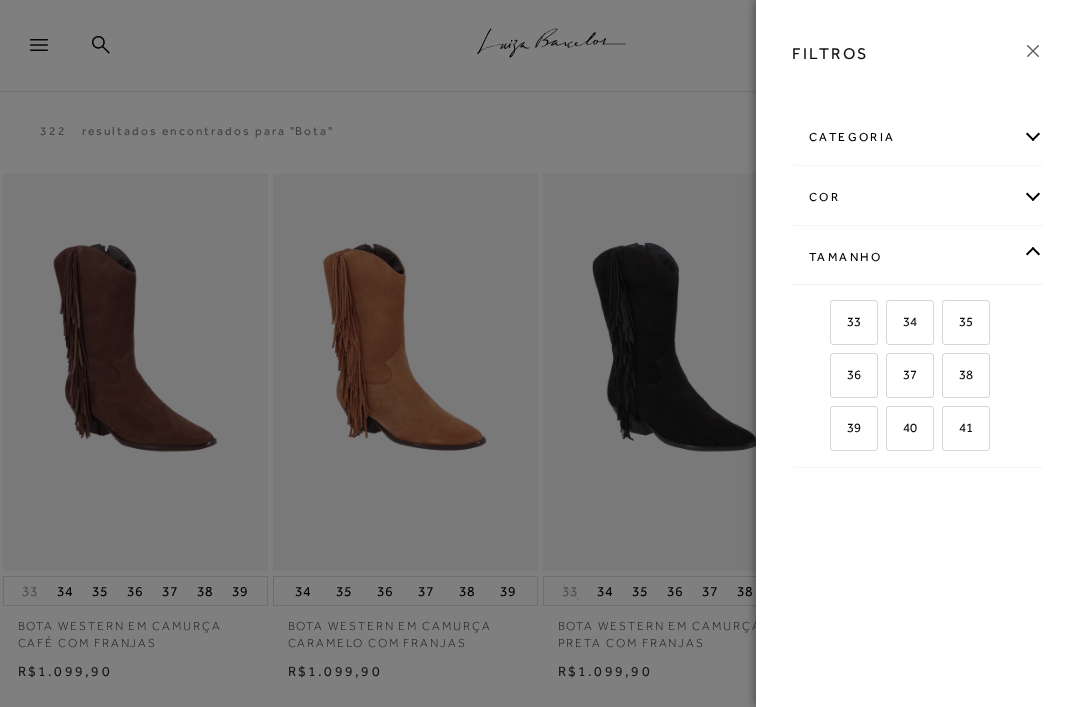 click on "34" at bounding box center [910, 322] 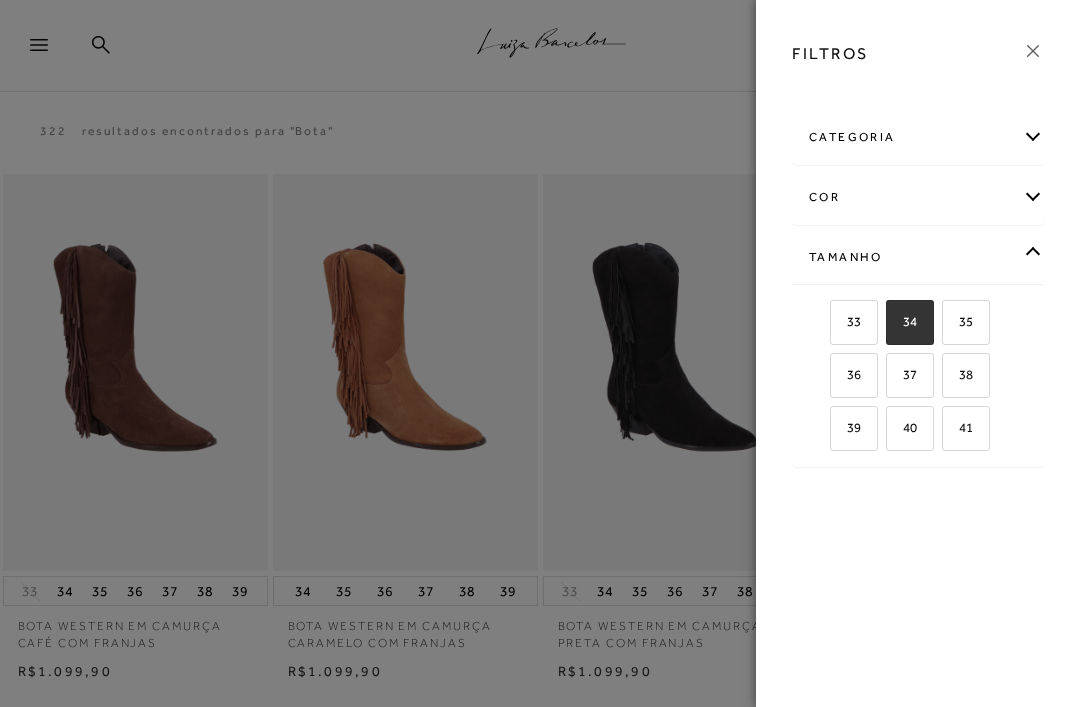 checkbox on "true" 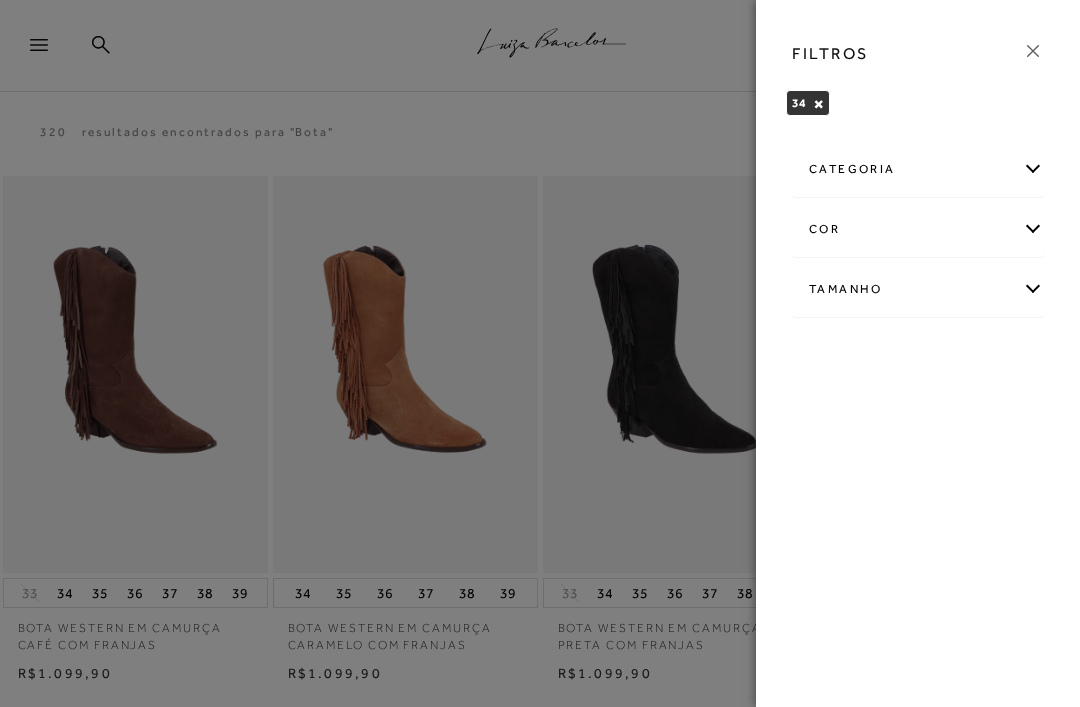 click on "Tamanho" at bounding box center (918, 289) 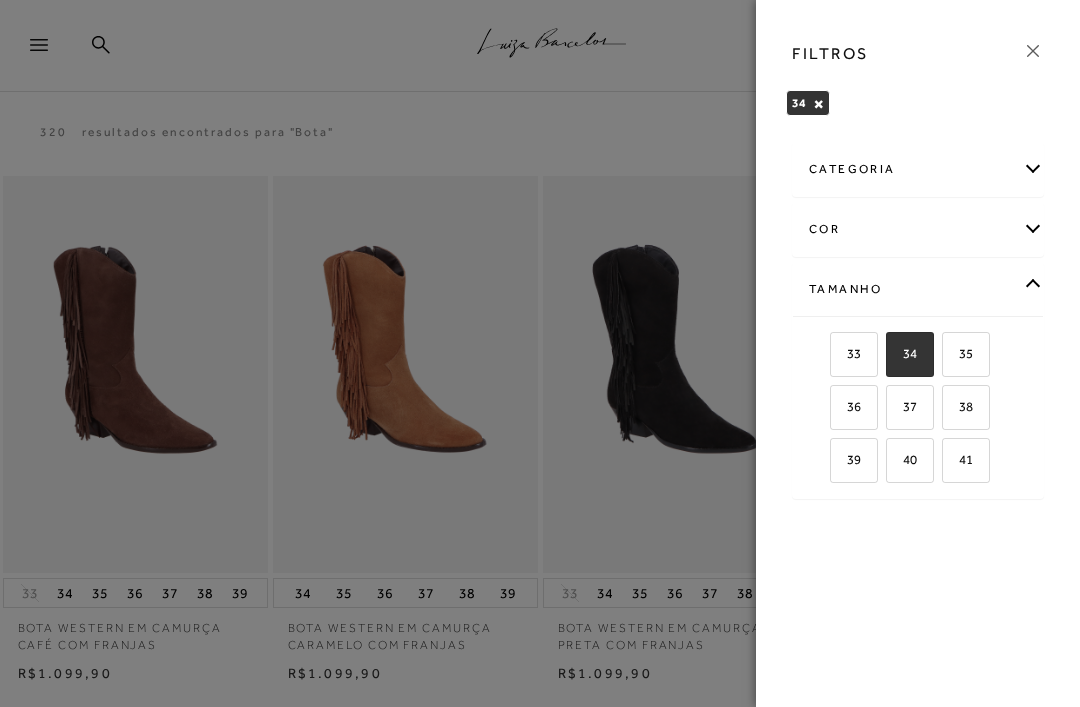 click on "35" at bounding box center (966, 354) 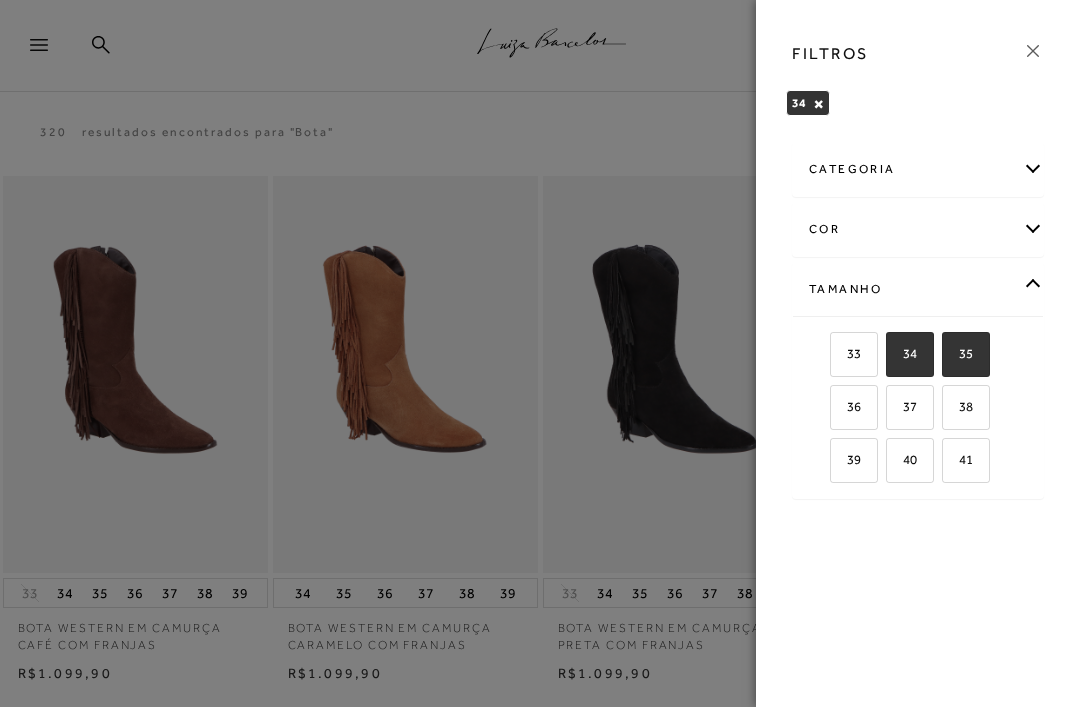 checkbox on "true" 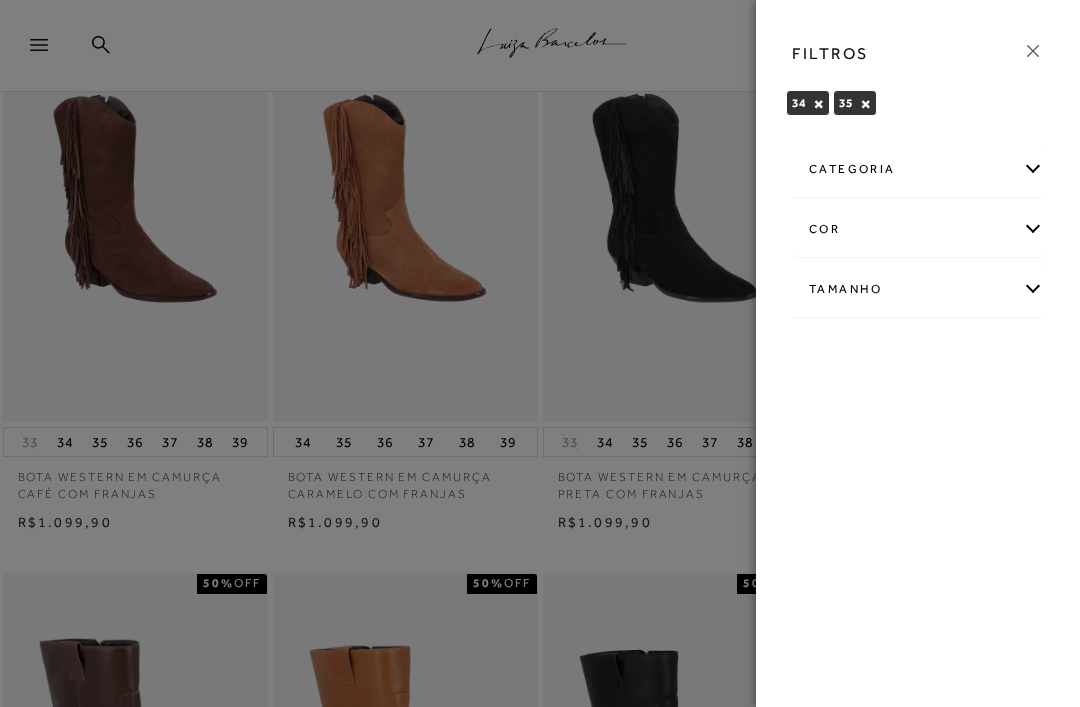scroll, scrollTop: 222, scrollLeft: 0, axis: vertical 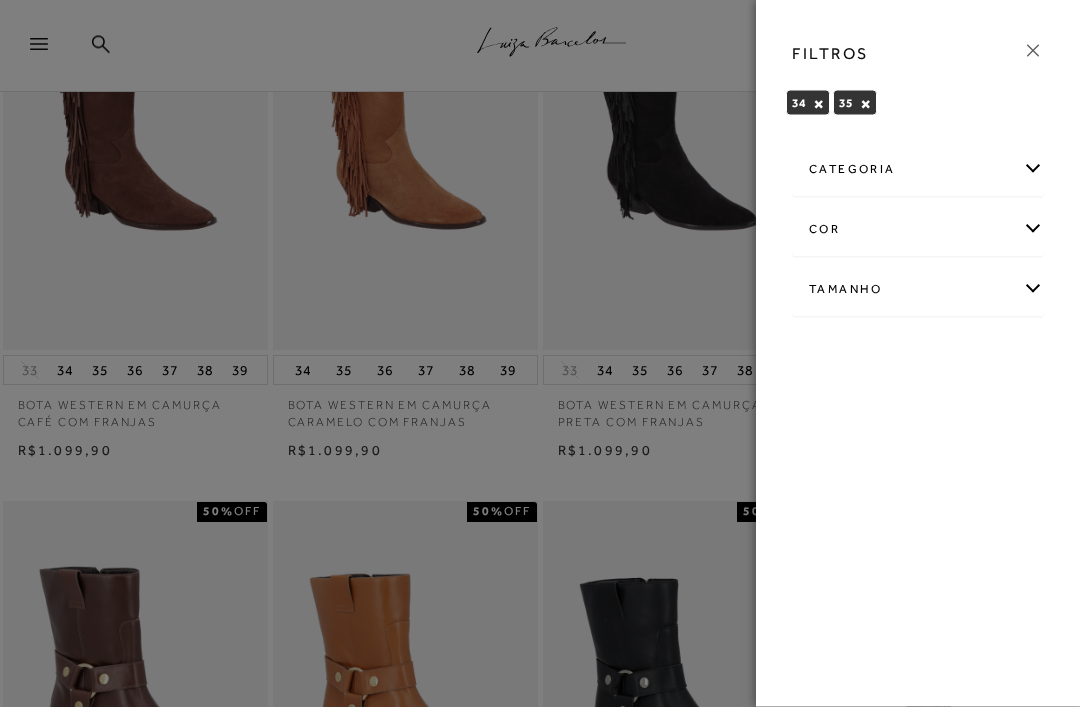 click 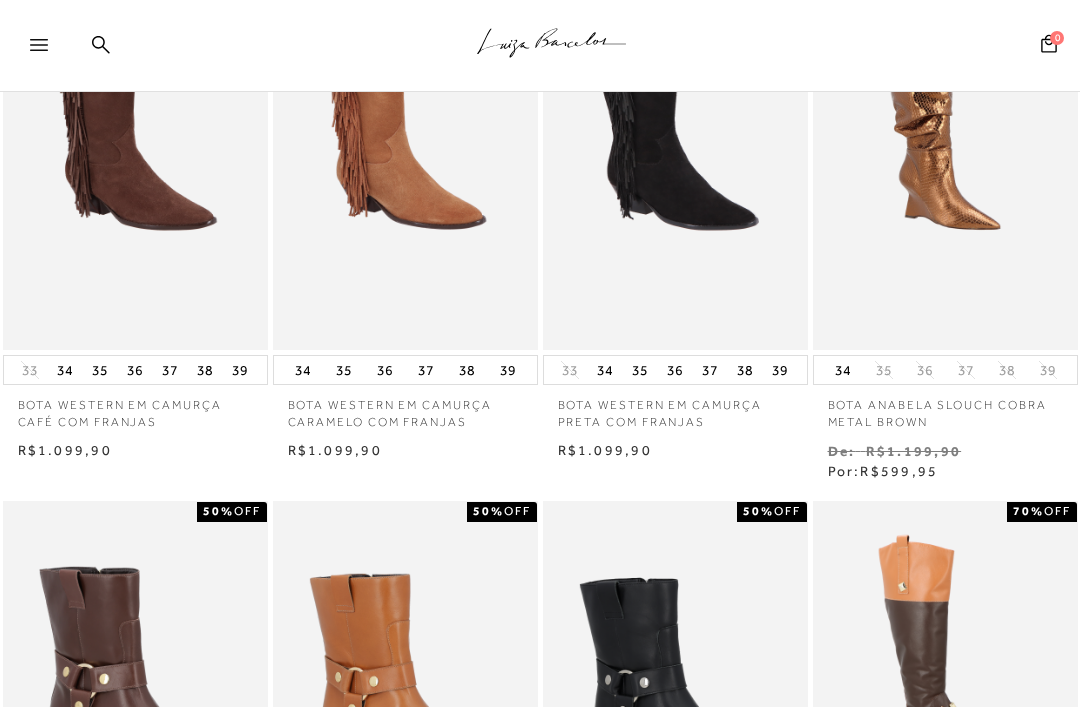 scroll, scrollTop: 0, scrollLeft: 39, axis: horizontal 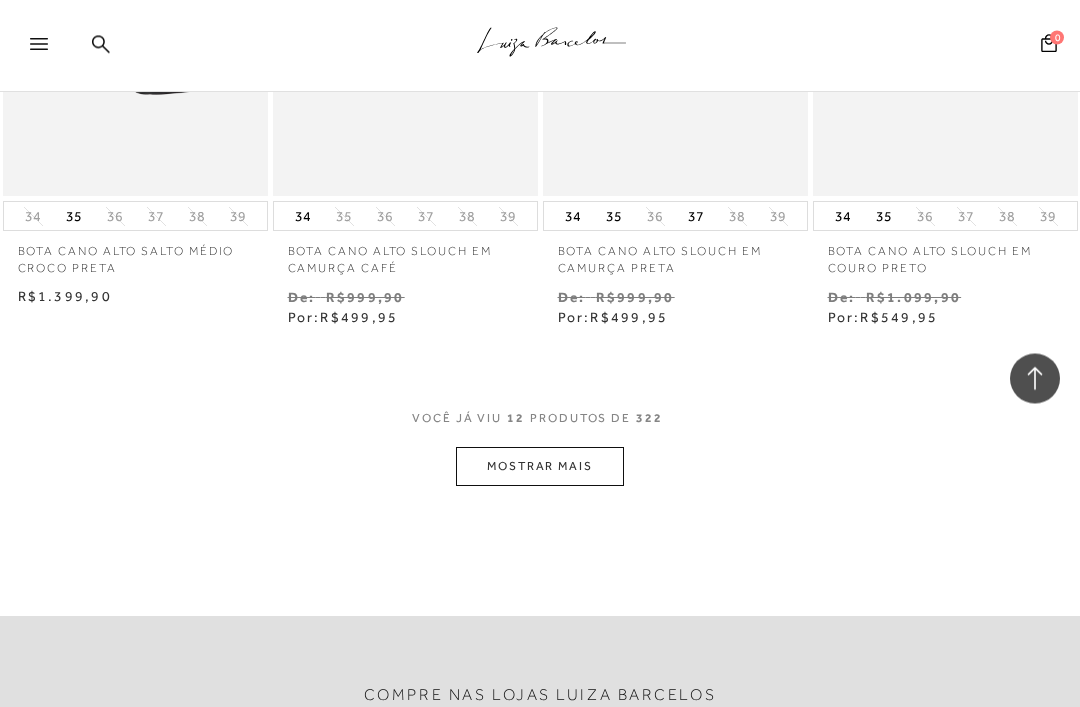 click on "MOSTRAR MAIS" at bounding box center [540, 467] 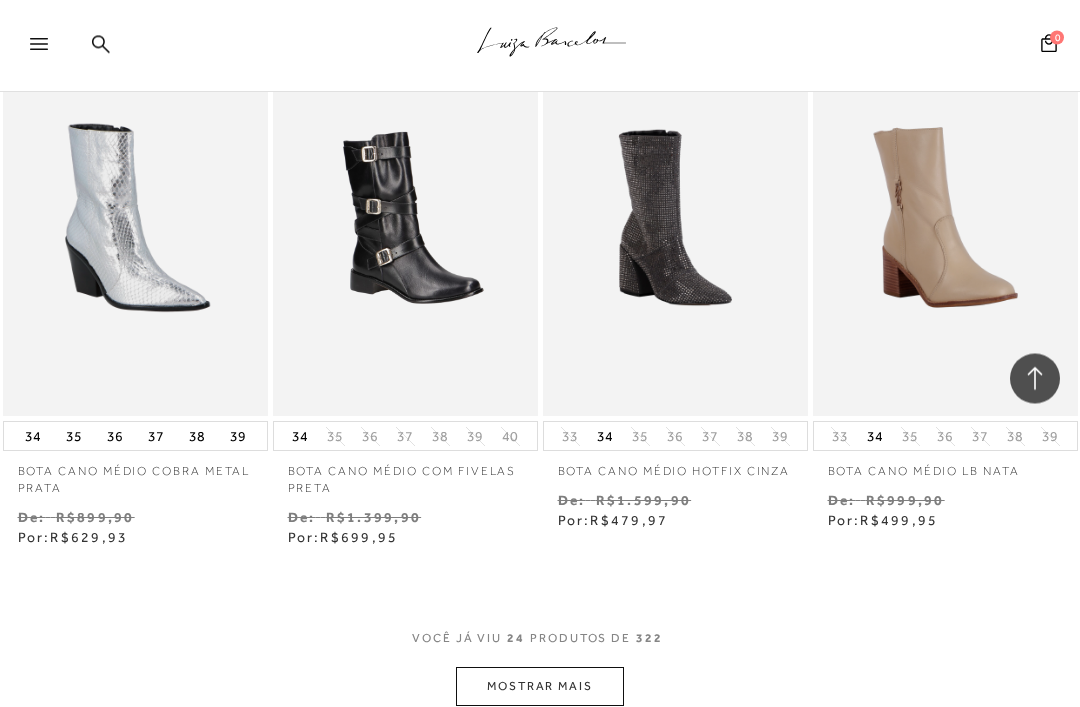scroll, scrollTop: 2879, scrollLeft: 0, axis: vertical 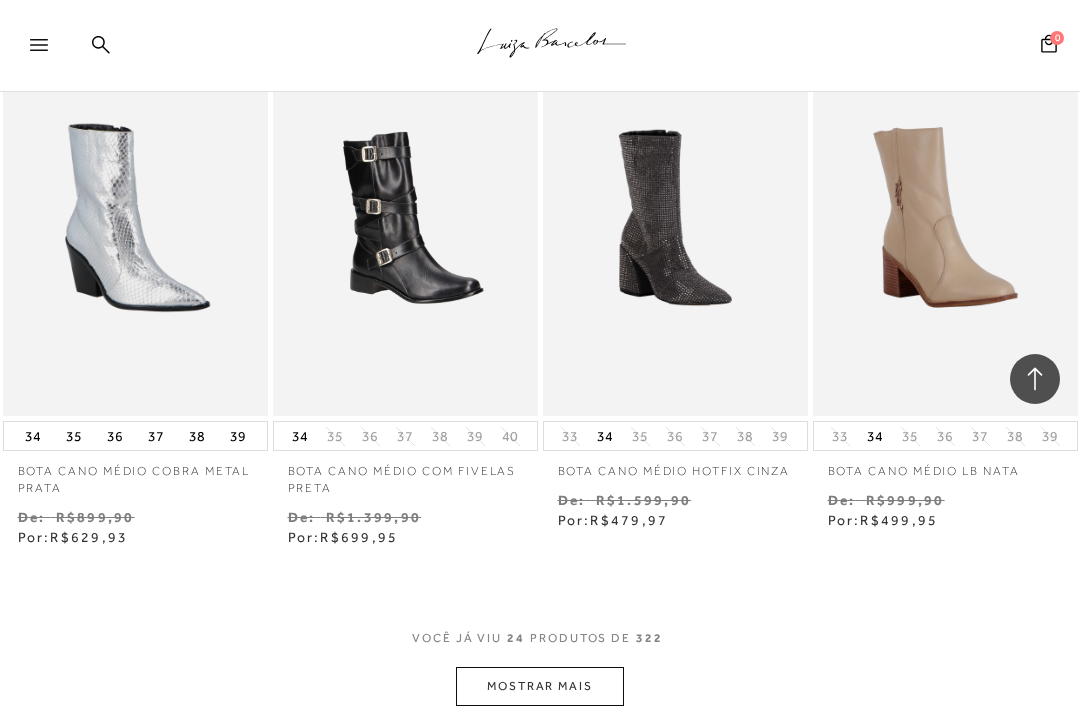 click on "MOSTRAR MAIS" at bounding box center (540, 686) 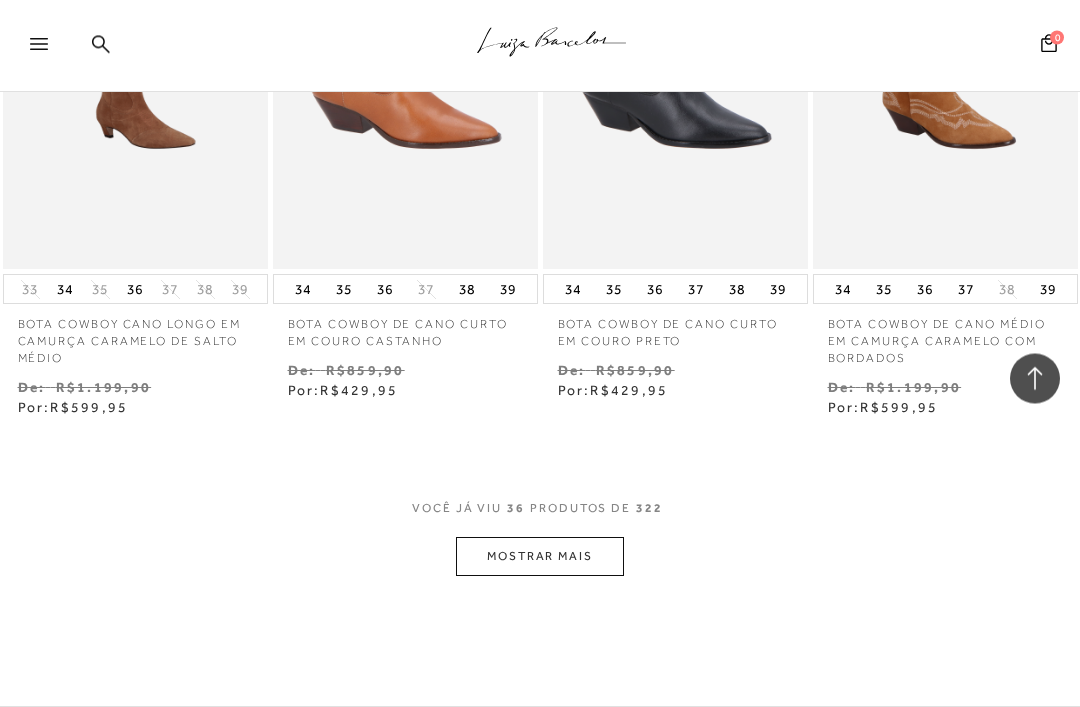 click on "MOSTRAR MAIS" at bounding box center [540, 557] 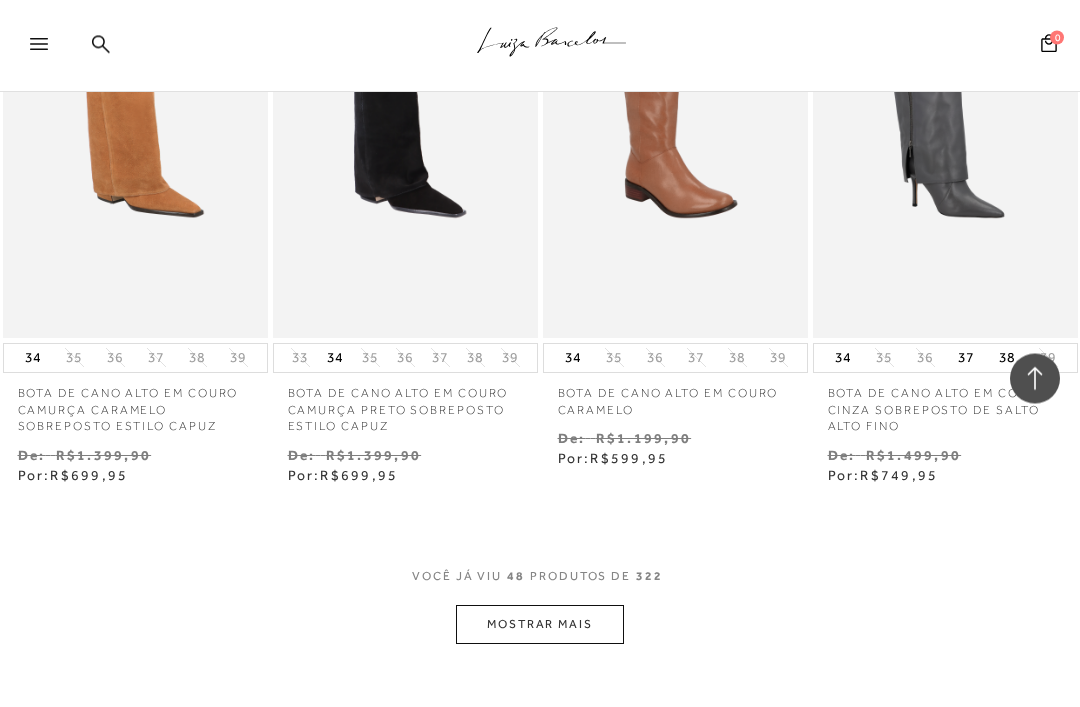 scroll, scrollTop: 6317, scrollLeft: 0, axis: vertical 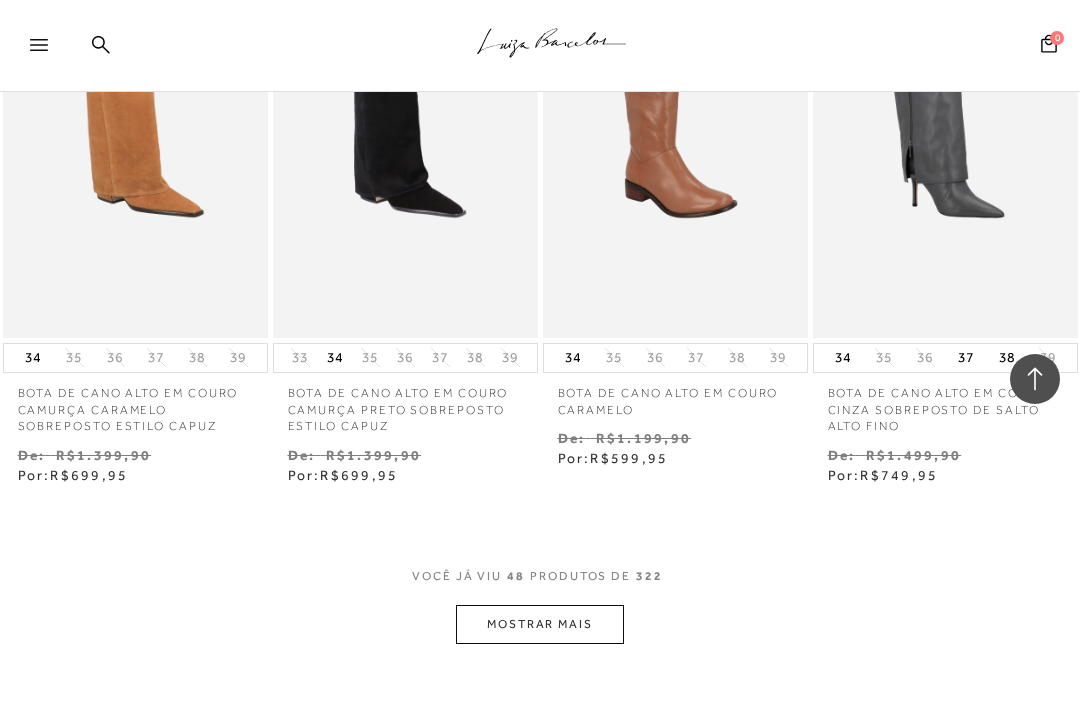 click on "MOSTRAR MAIS" at bounding box center [540, 624] 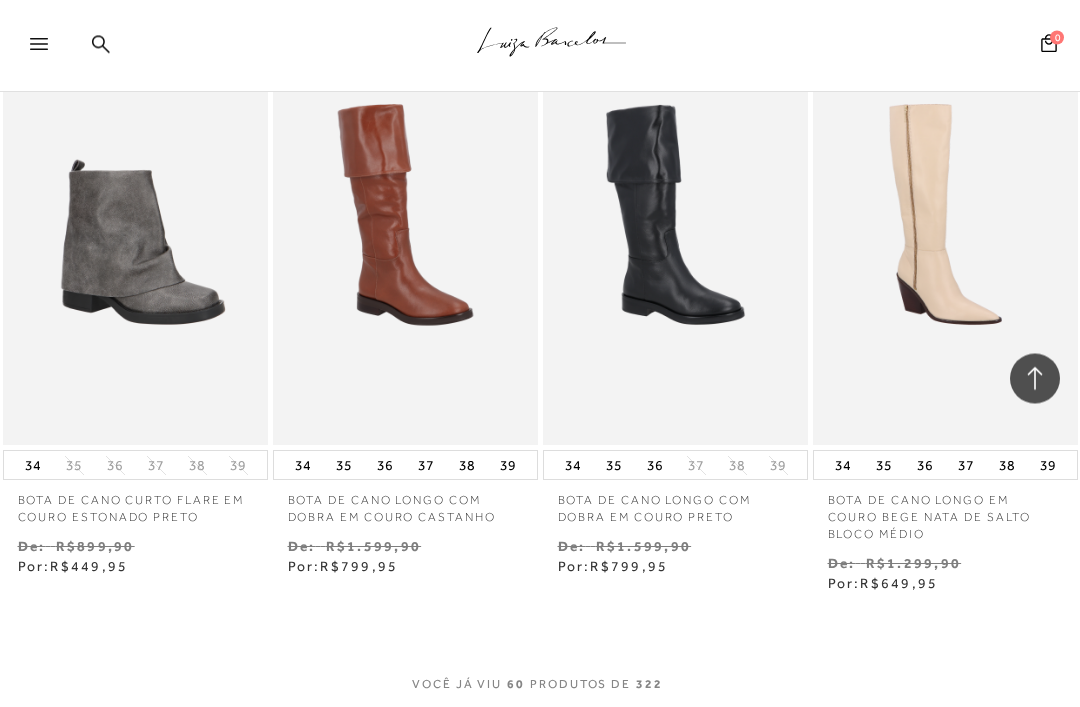click on "MOSTRAR MAIS" at bounding box center (540, 733) 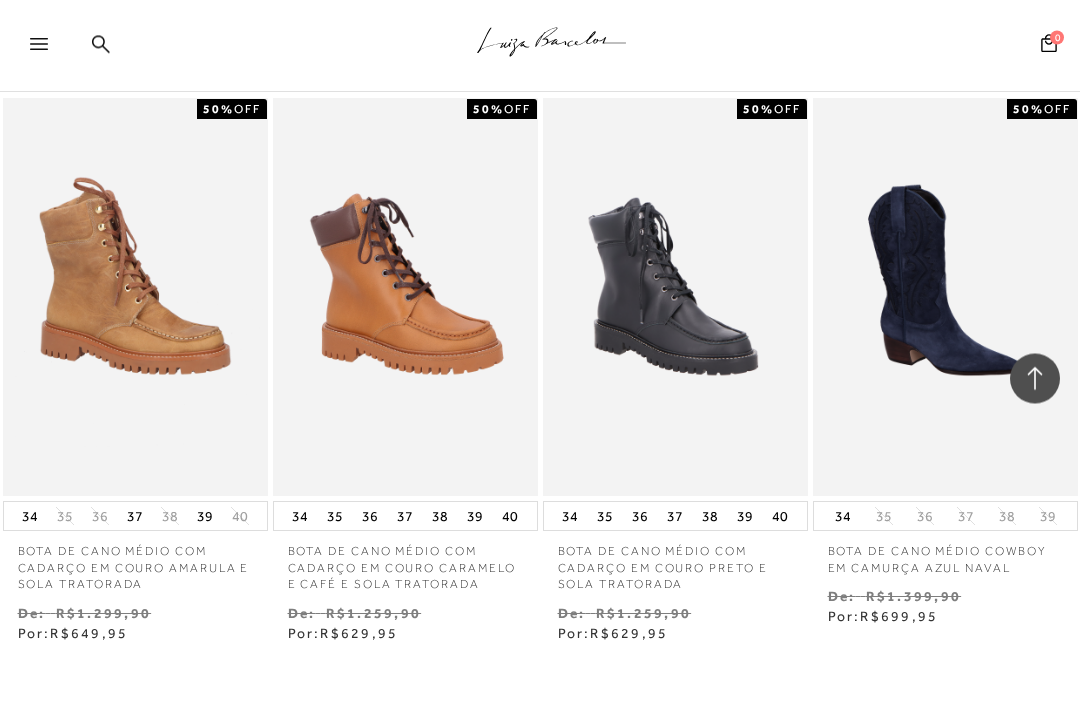 scroll, scrollTop: 9536, scrollLeft: 0, axis: vertical 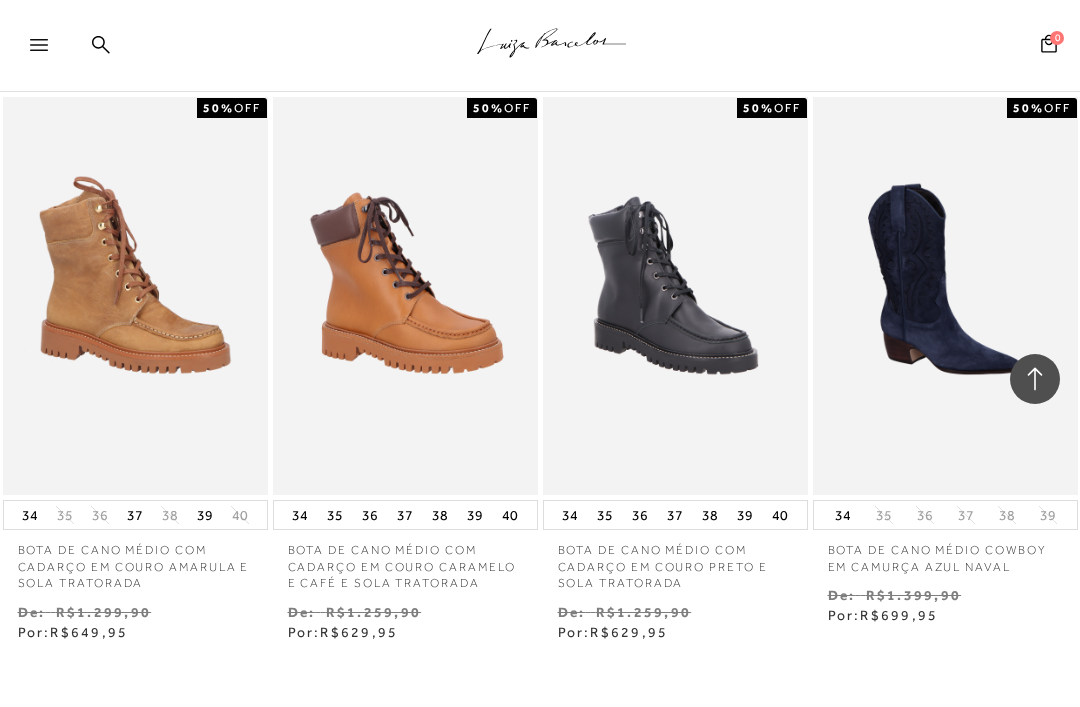 click on "MOSTRAR MAIS" at bounding box center (540, 781) 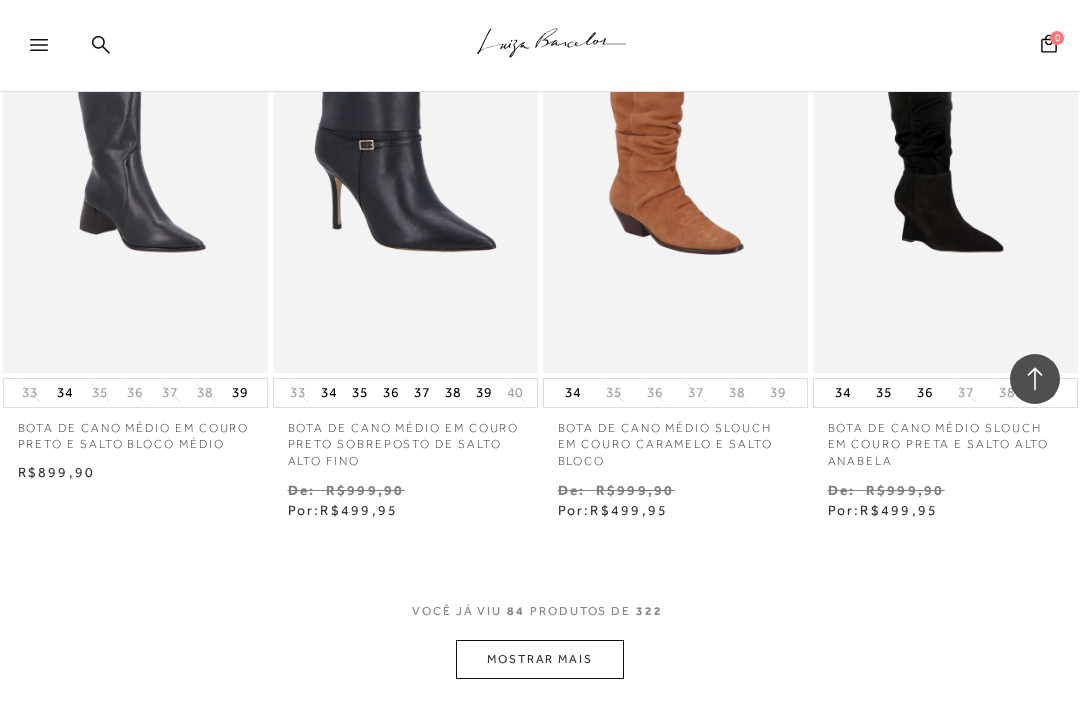 scroll, scrollTop: 11347, scrollLeft: 0, axis: vertical 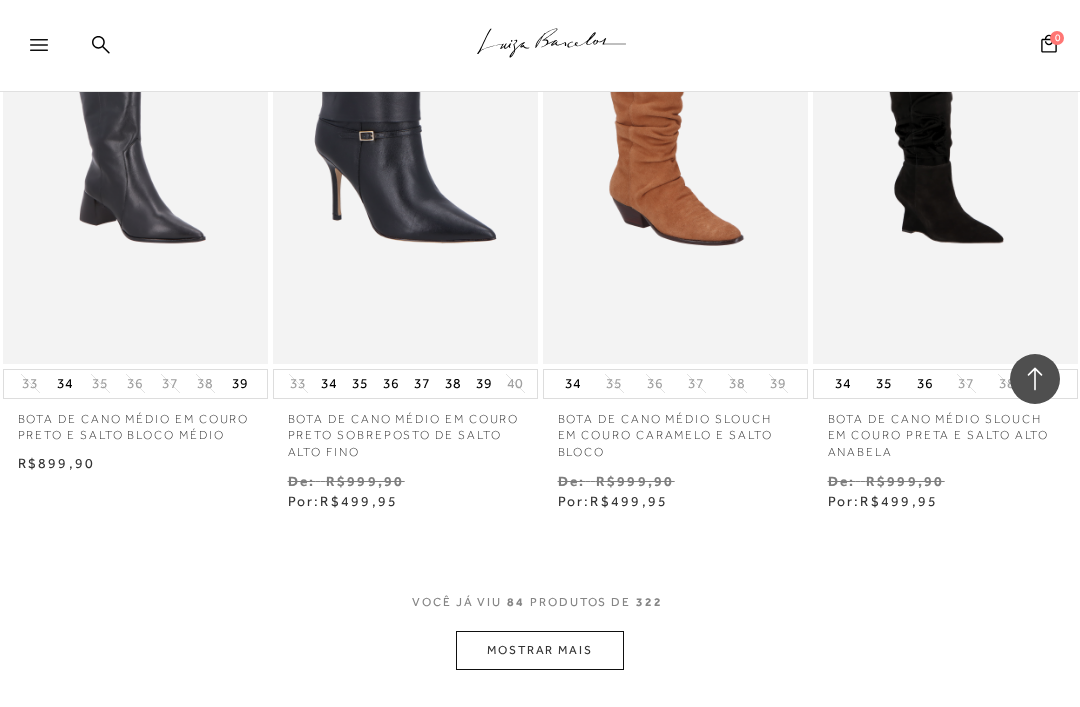 click on "MOSTRAR MAIS" at bounding box center [540, 650] 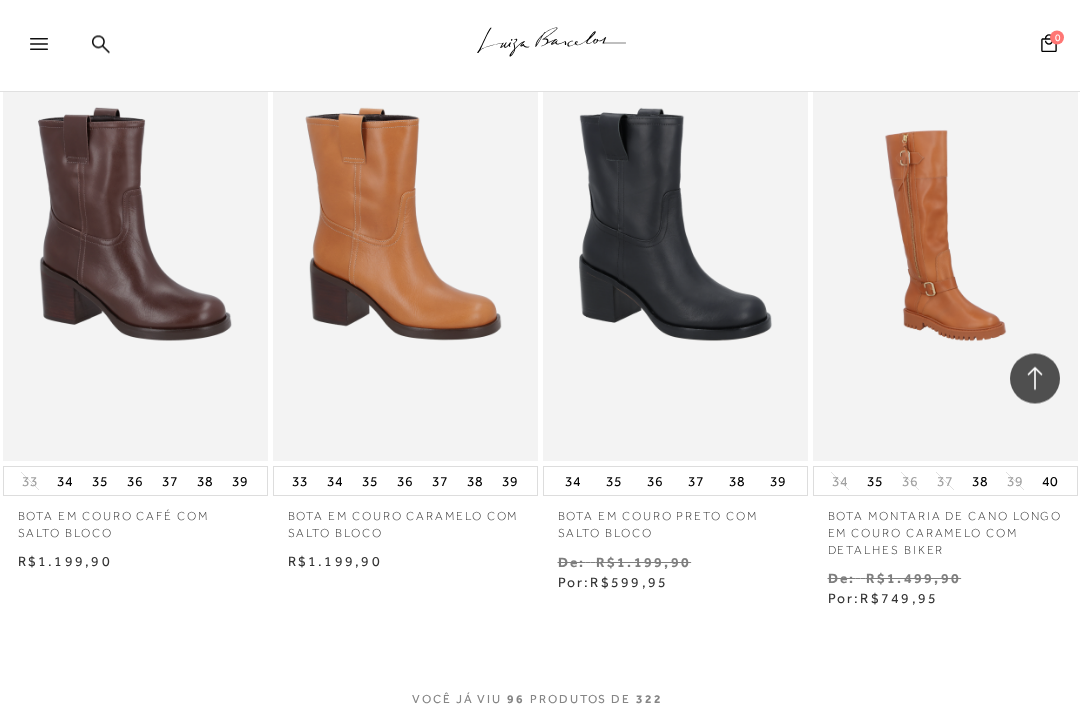 click on "MOSTRAR MAIS" at bounding box center [540, 748] 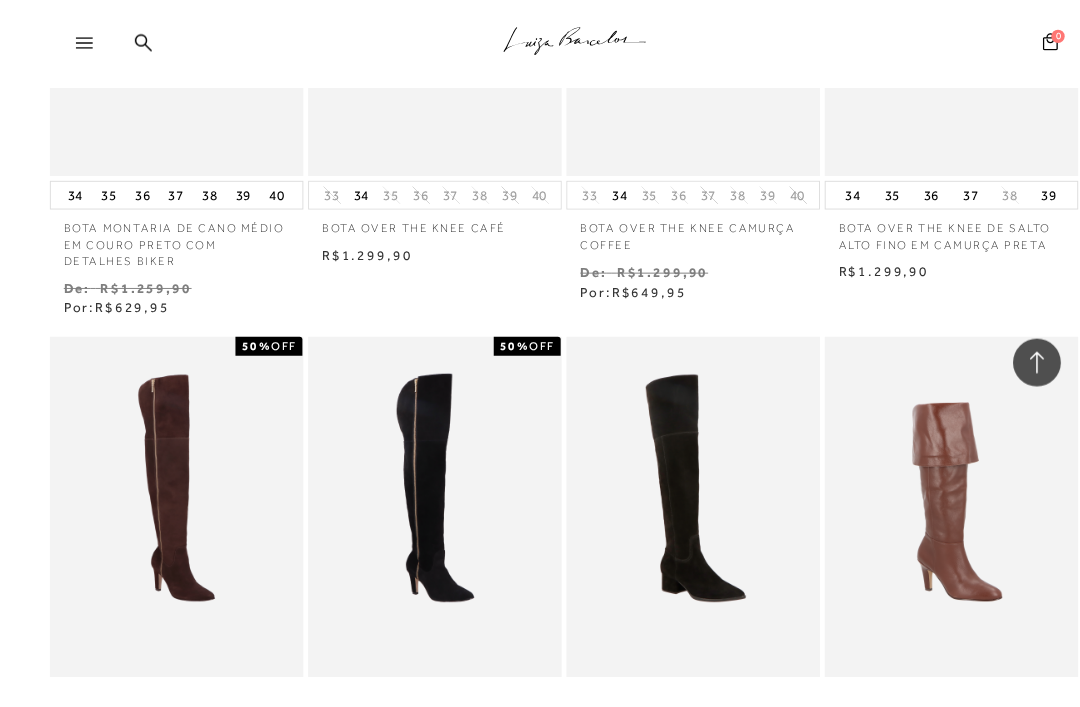 scroll, scrollTop: 14408, scrollLeft: 0, axis: vertical 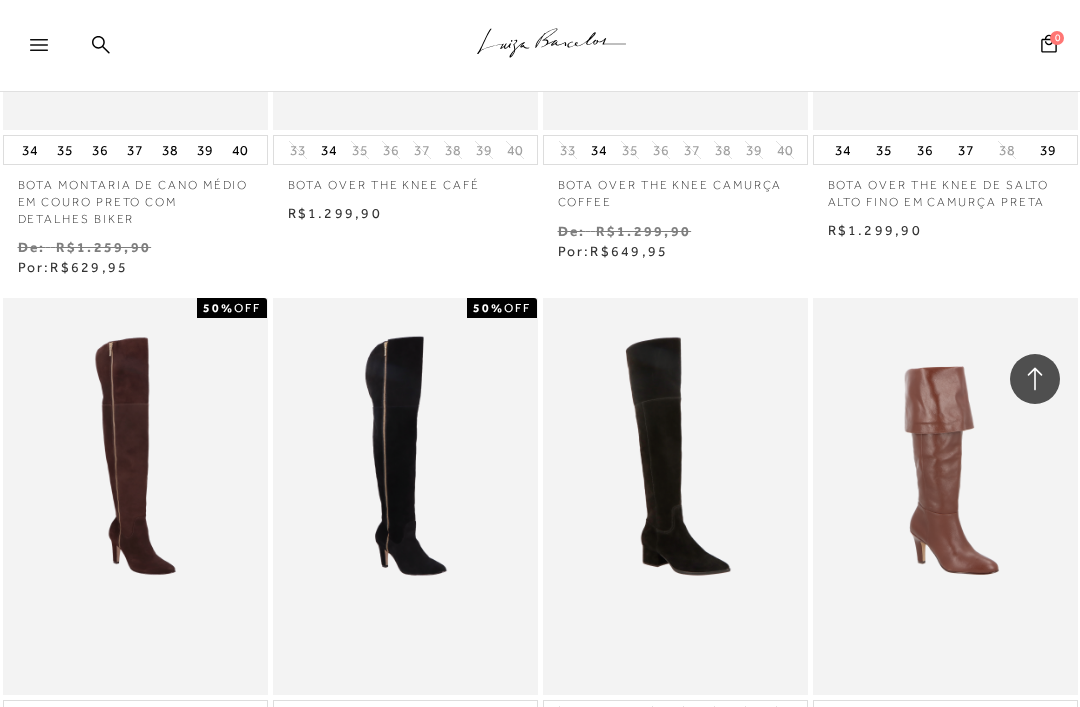 click at bounding box center [405, 497] 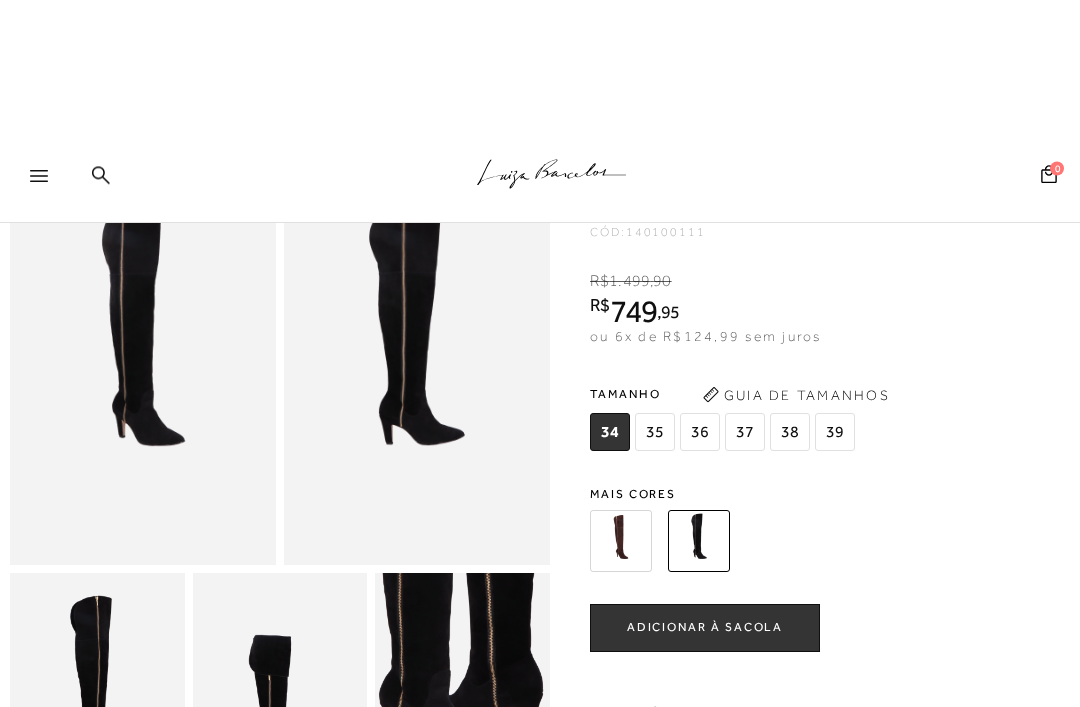 scroll, scrollTop: 0, scrollLeft: 0, axis: both 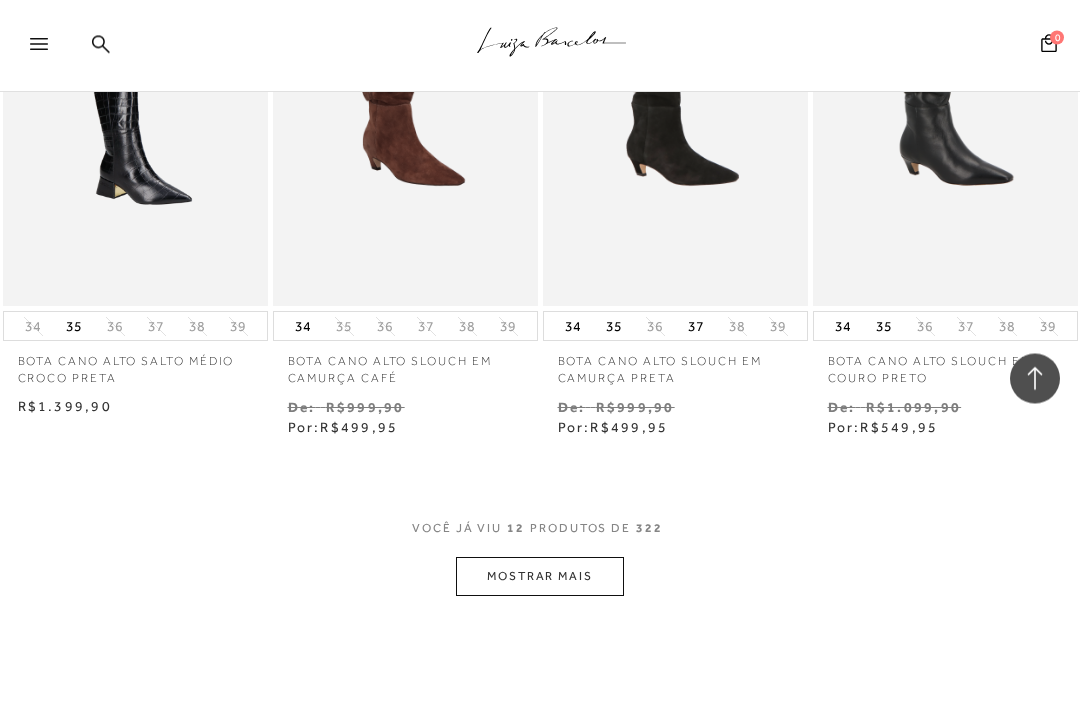 click on "MOSTRAR MAIS" at bounding box center (540, 577) 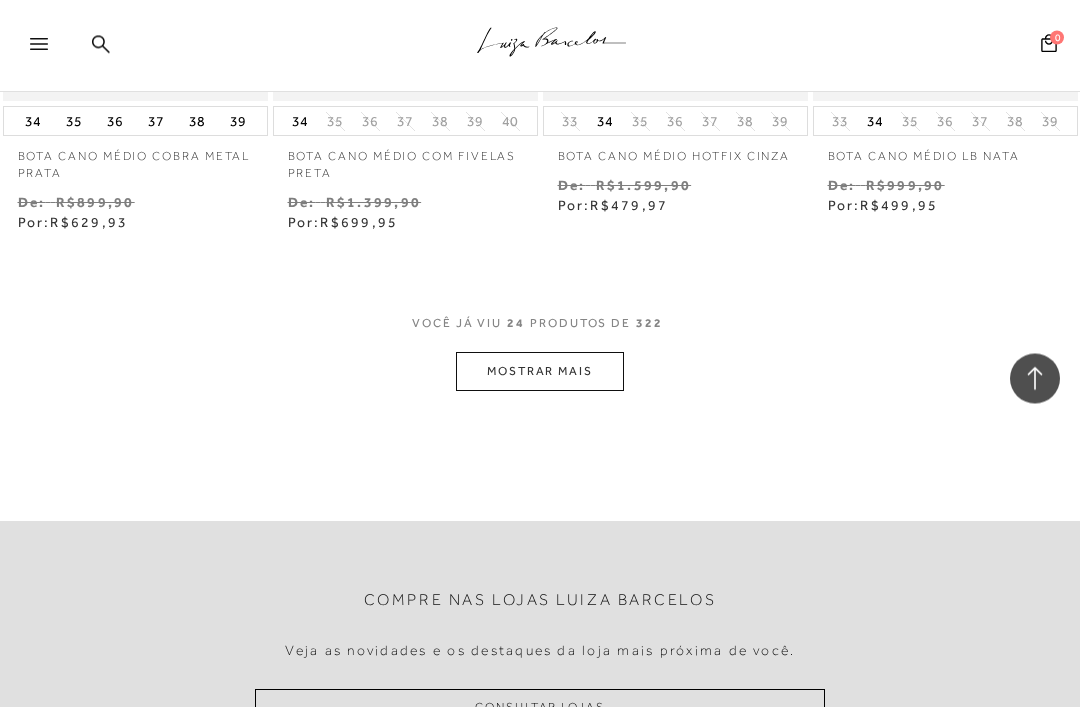 scroll, scrollTop: 3168, scrollLeft: 0, axis: vertical 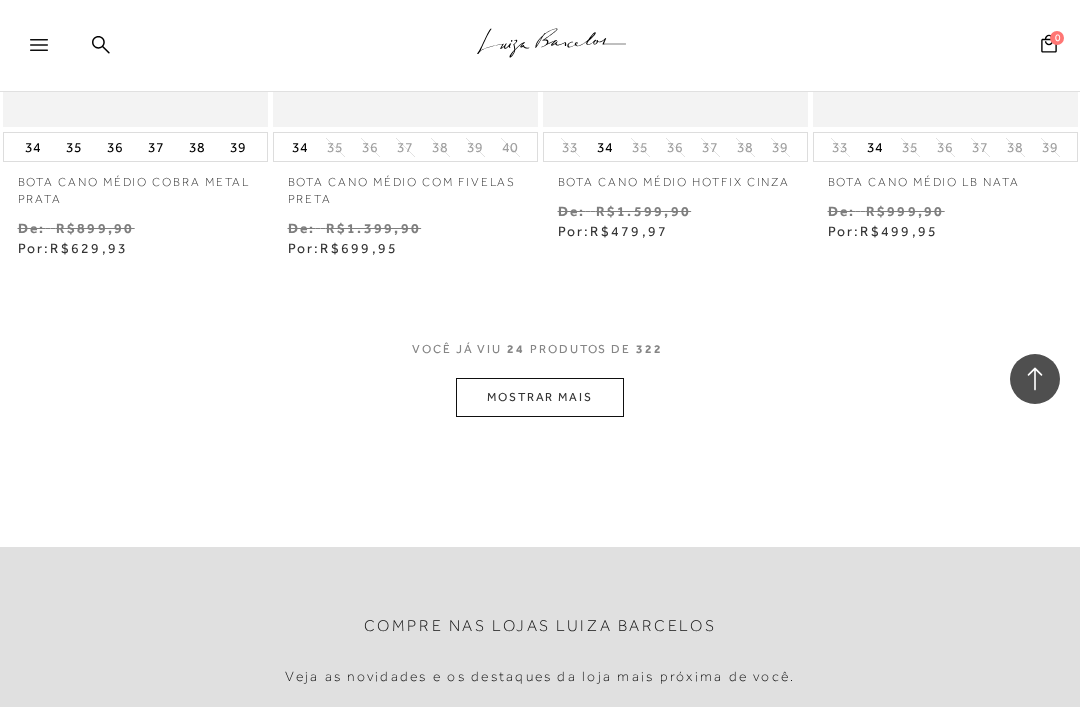 click on "MOSTRAR MAIS" at bounding box center (540, 397) 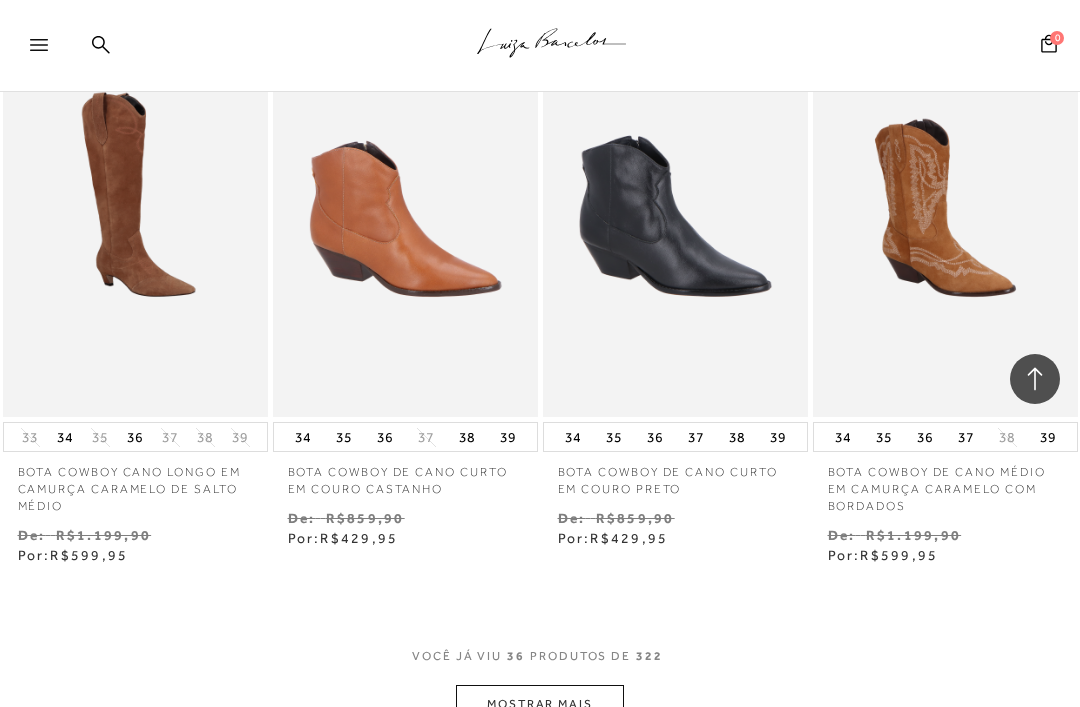 scroll, scrollTop: 4601, scrollLeft: 0, axis: vertical 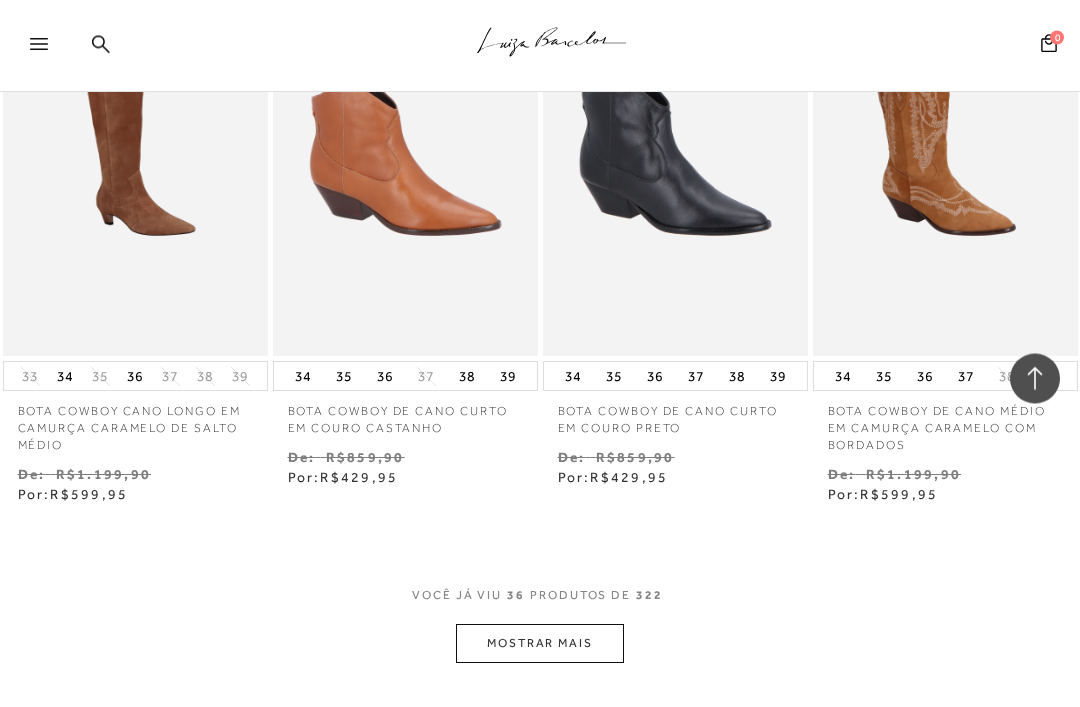 click on "MOSTRAR MAIS" at bounding box center [540, 644] 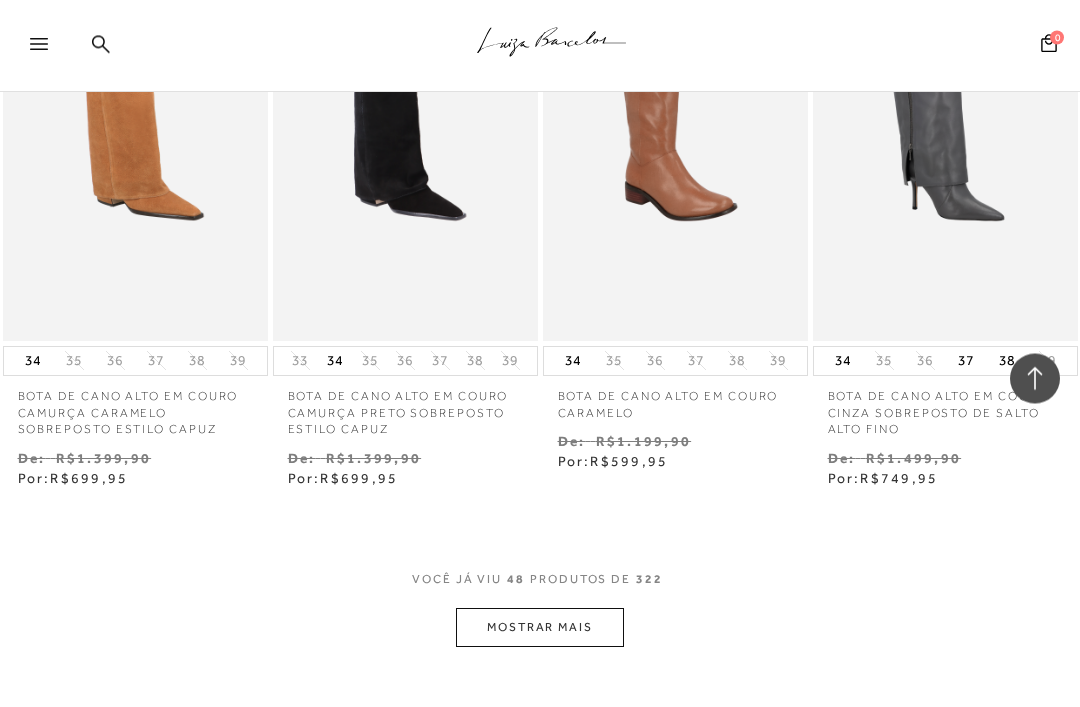 scroll, scrollTop: 6314, scrollLeft: 0, axis: vertical 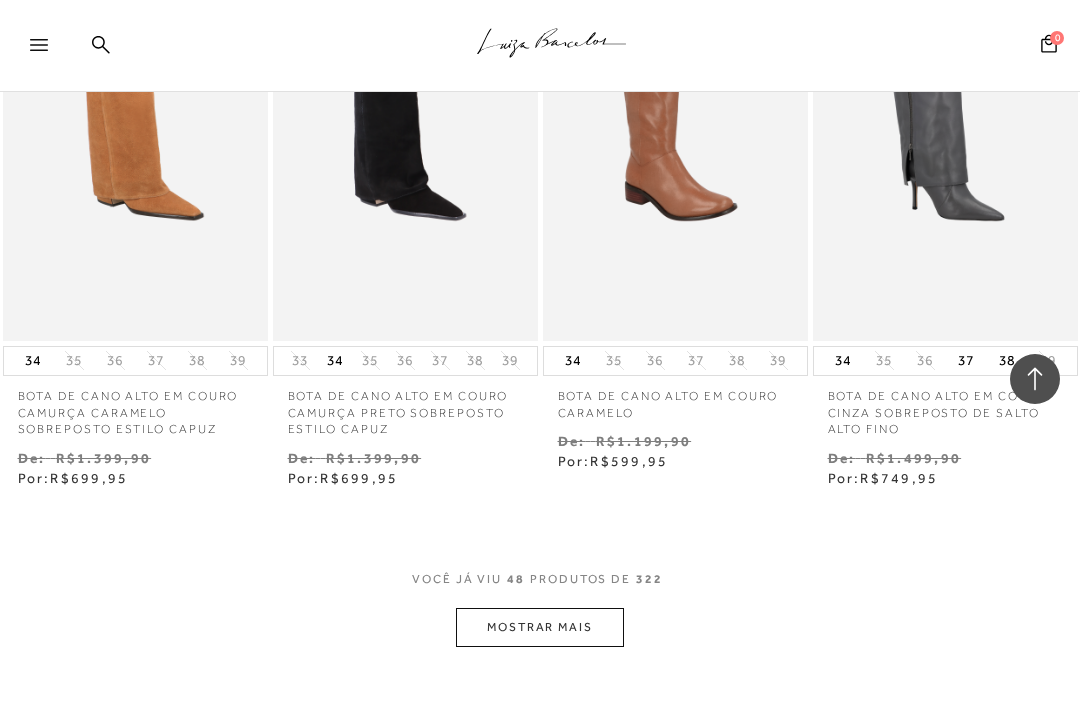 click on "MOSTRAR MAIS" at bounding box center [540, 627] 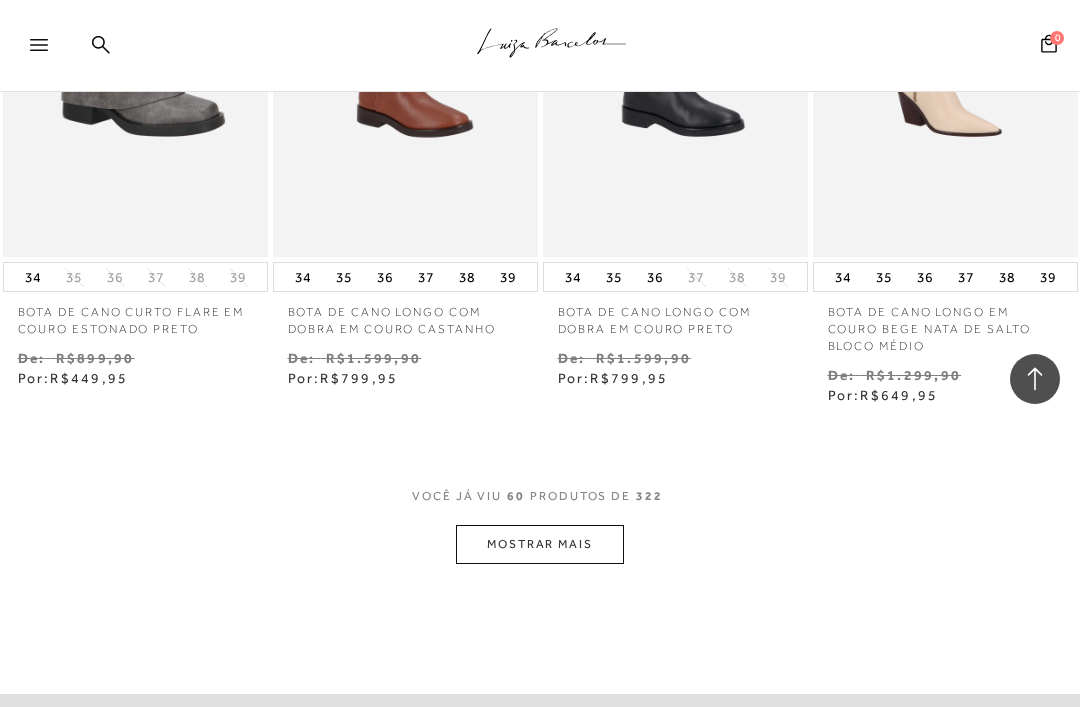 click on "MOSTRAR MAIS" at bounding box center [540, 544] 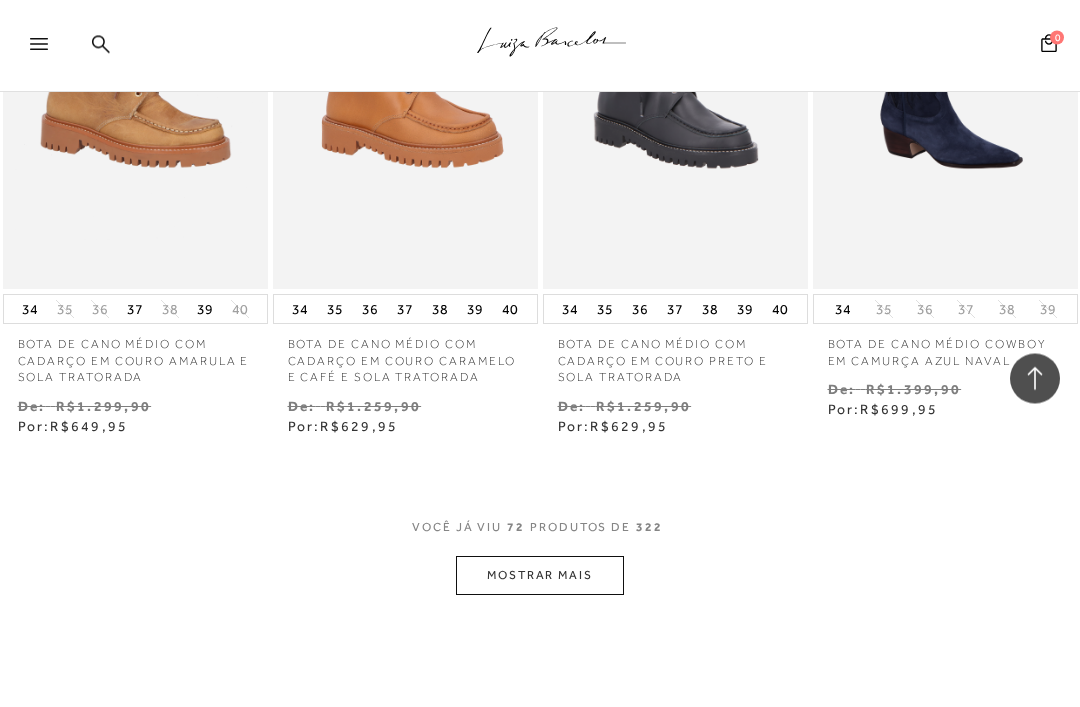 scroll, scrollTop: 9792, scrollLeft: 0, axis: vertical 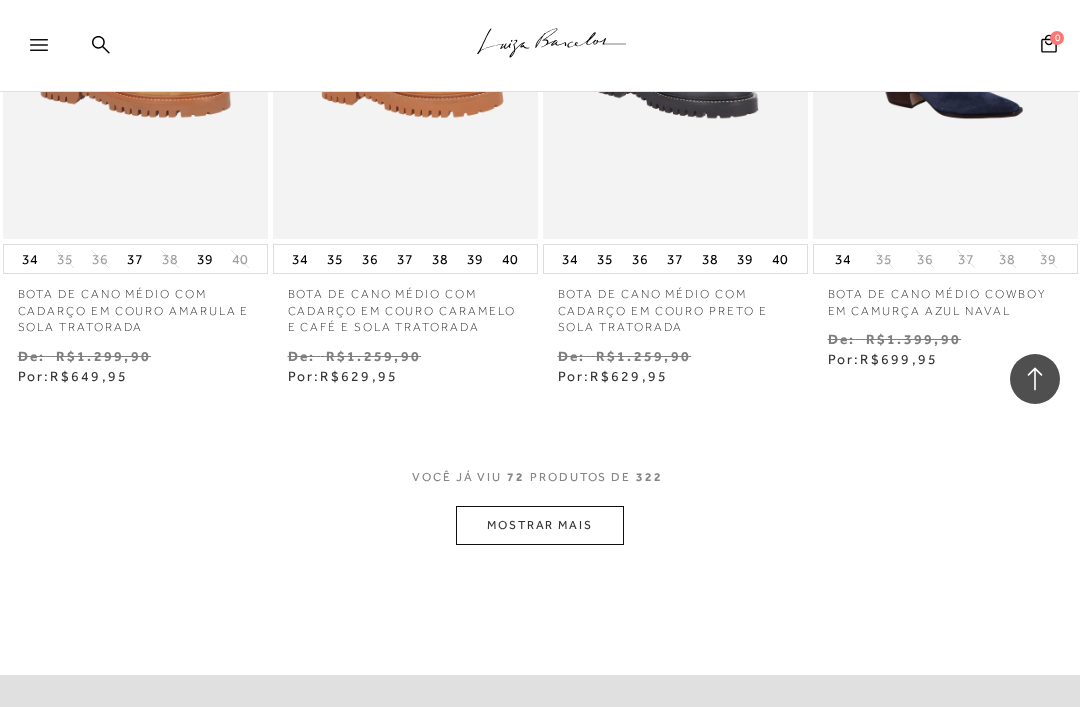click on "MOSTRAR MAIS" at bounding box center (540, 525) 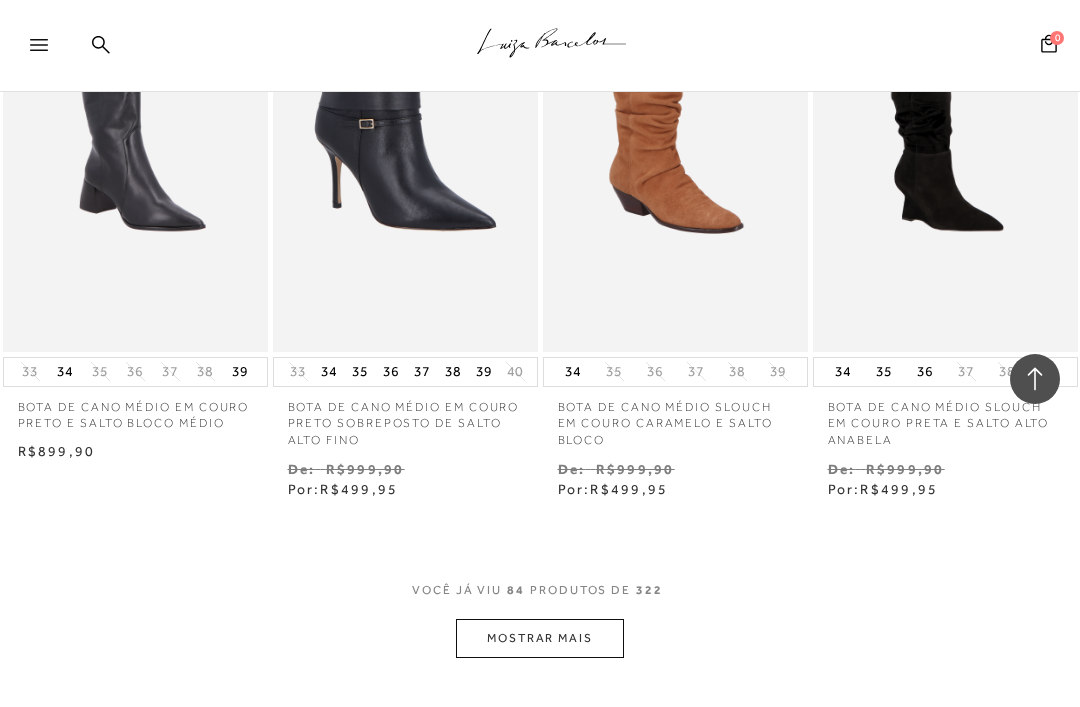 scroll, scrollTop: 11395, scrollLeft: 0, axis: vertical 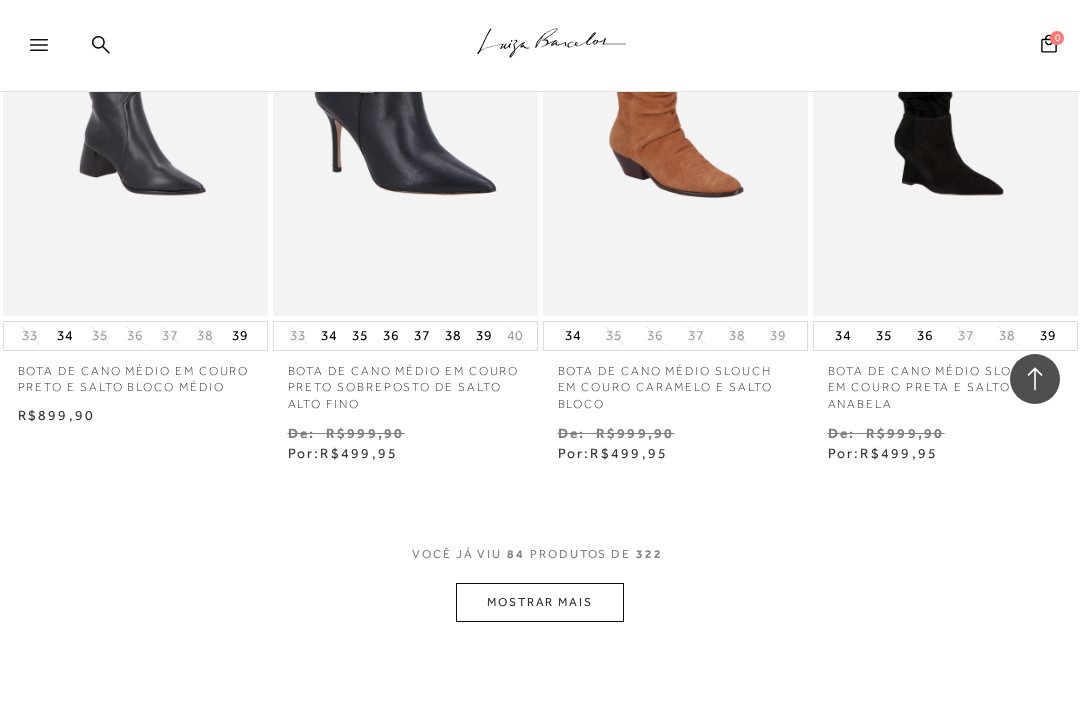 click on "MOSTRAR MAIS" at bounding box center [540, 602] 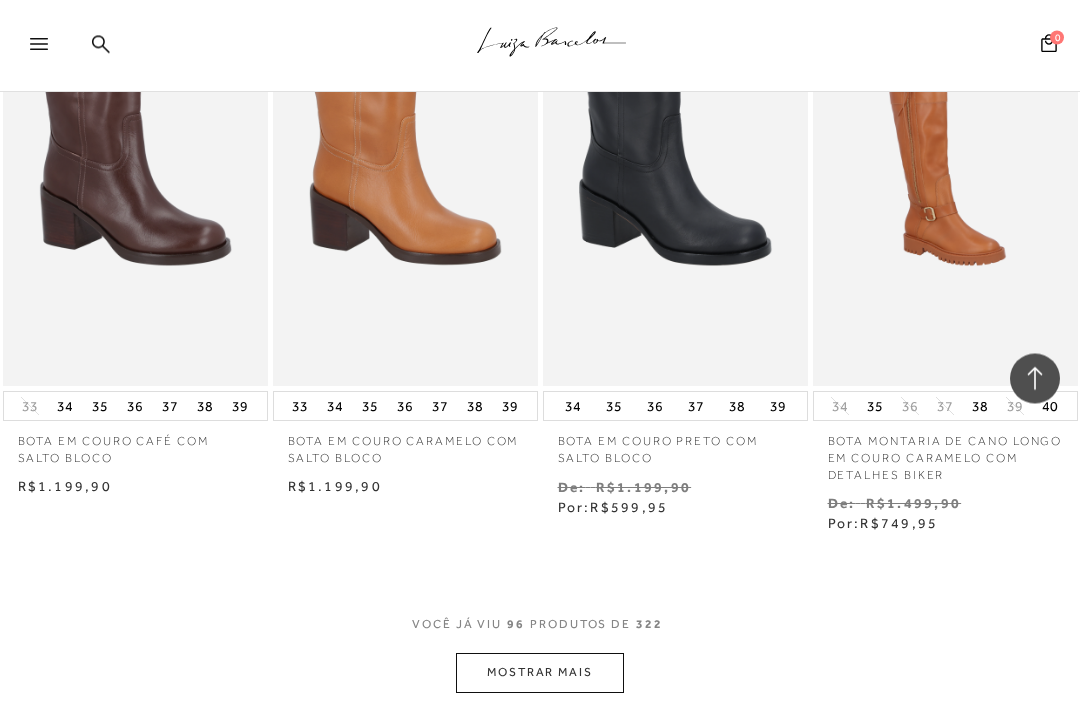 scroll, scrollTop: 13021, scrollLeft: 0, axis: vertical 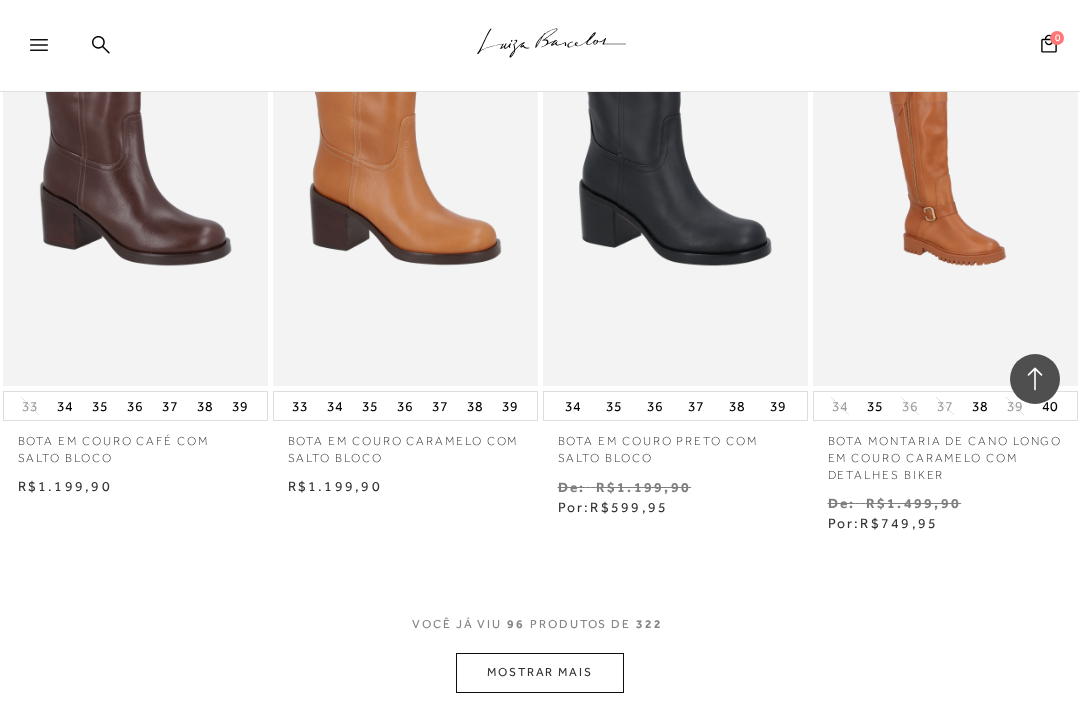 click on "MOSTRAR MAIS" at bounding box center [540, 672] 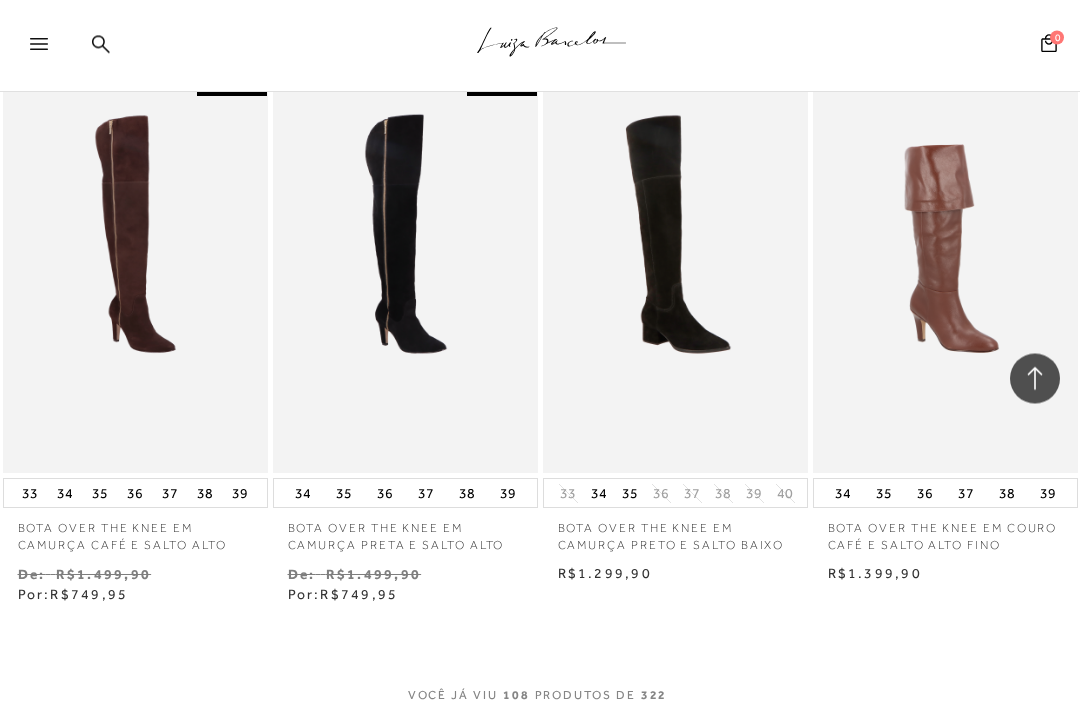 scroll, scrollTop: 14637, scrollLeft: 0, axis: vertical 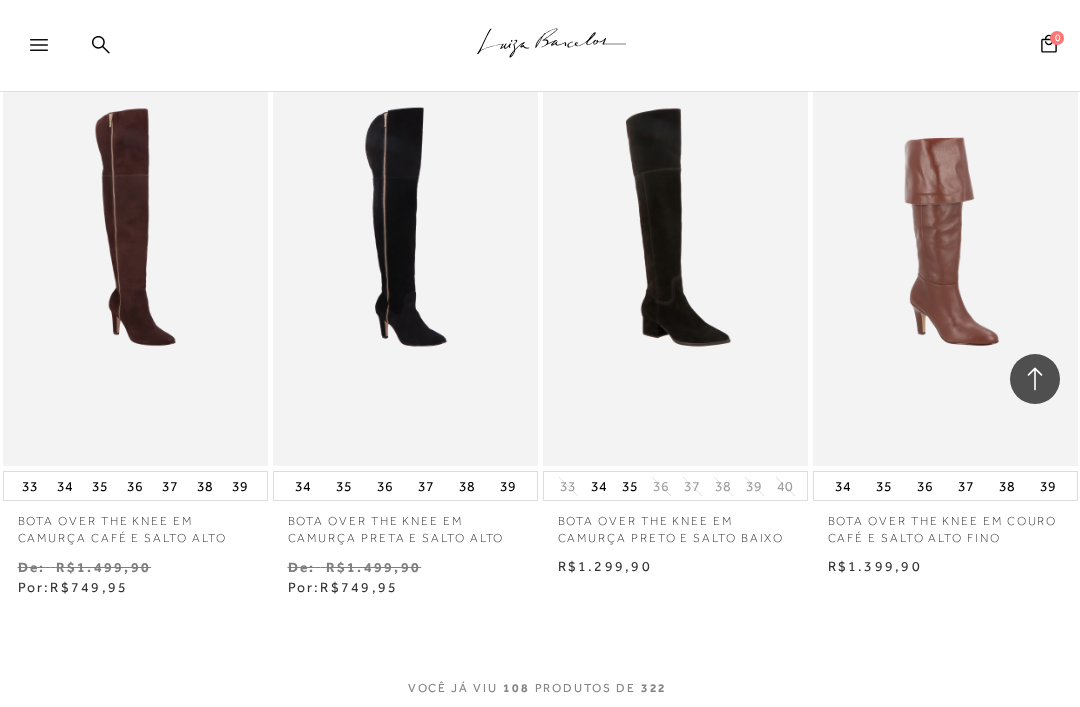 click on "MOSTRAR MAIS" at bounding box center [540, 736] 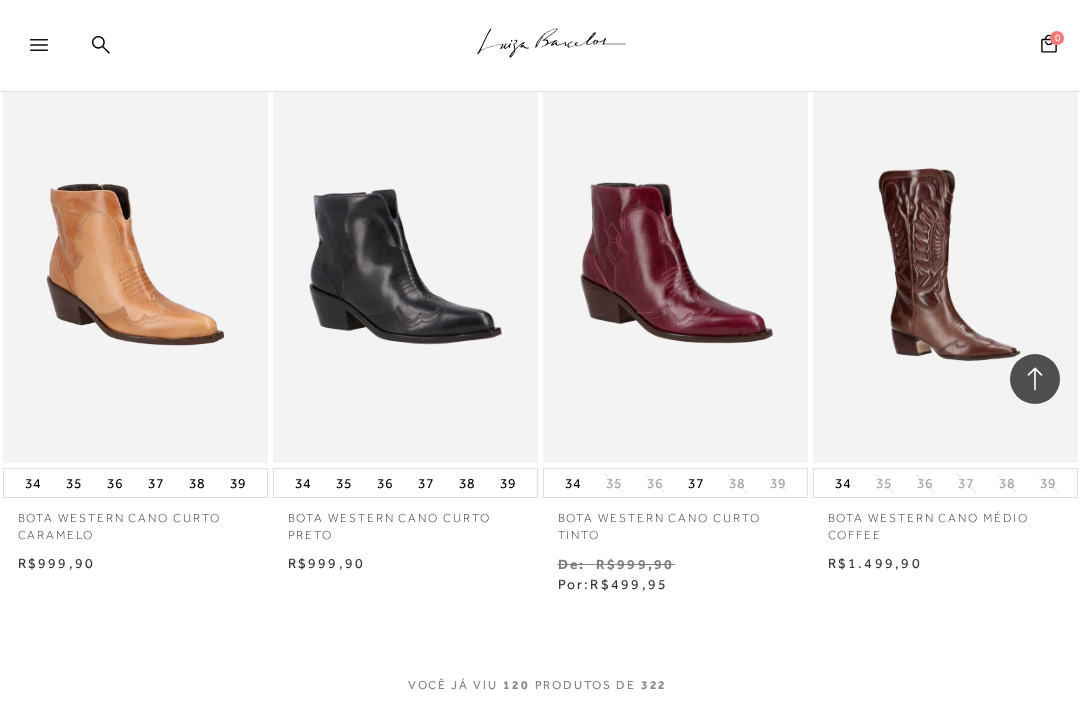 scroll, scrollTop: 16294, scrollLeft: 0, axis: vertical 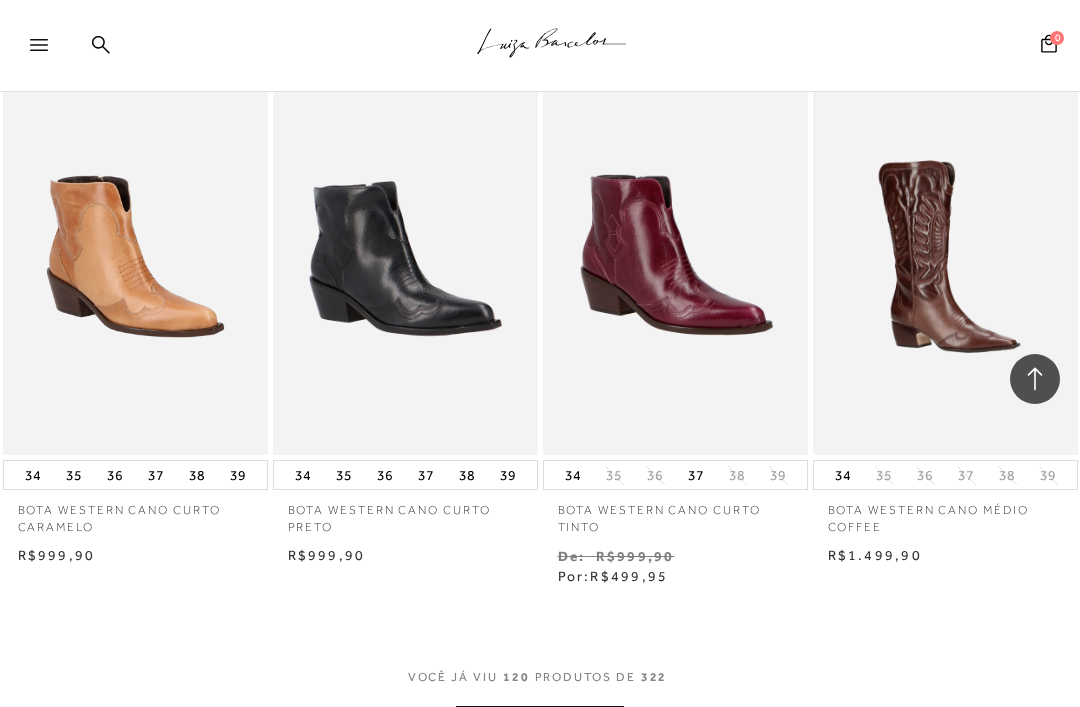 click on "MOSTRAR MAIS" at bounding box center [540, 725] 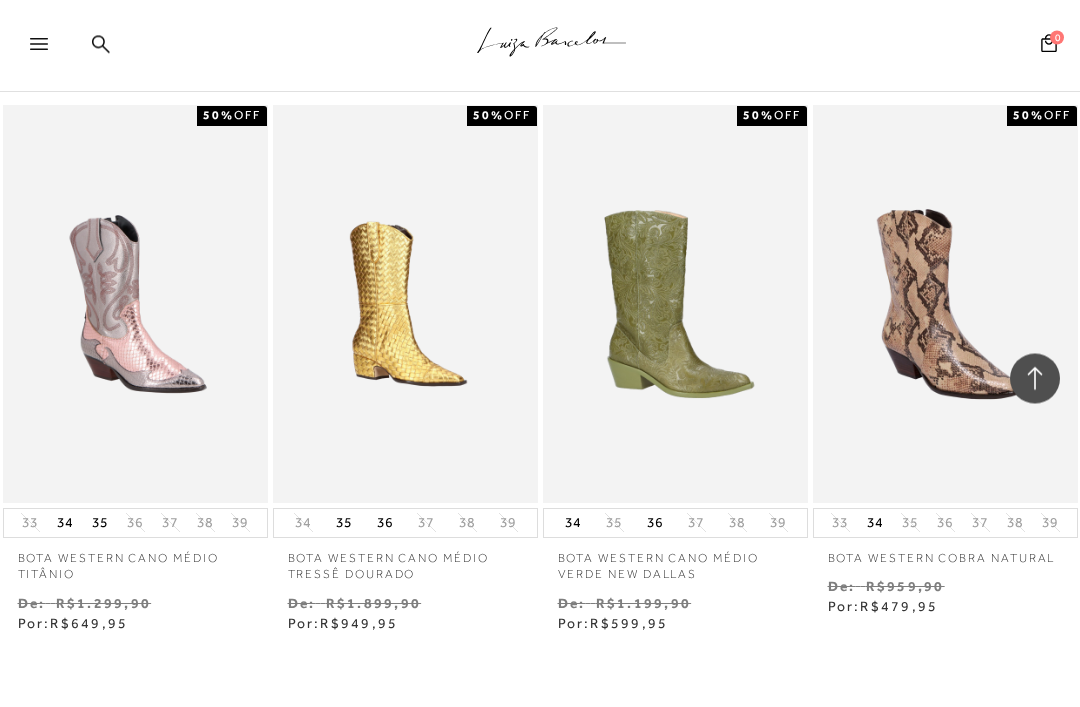 scroll, scrollTop: 17872, scrollLeft: 0, axis: vertical 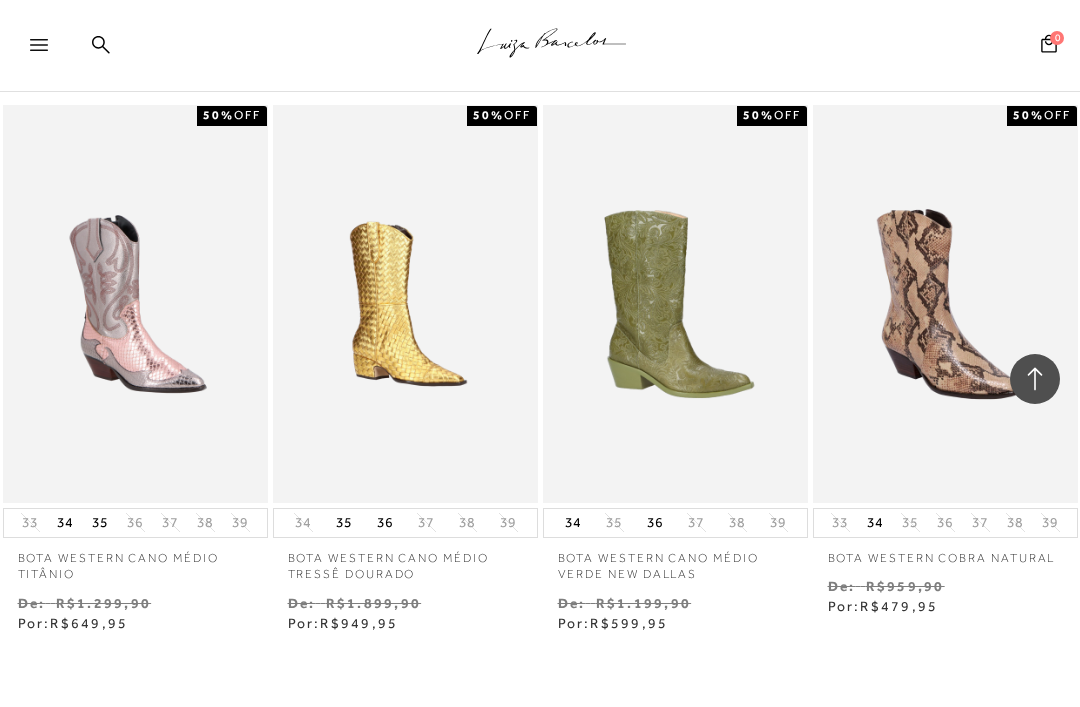 click on "MOSTRAR MAIS" at bounding box center (540, 772) 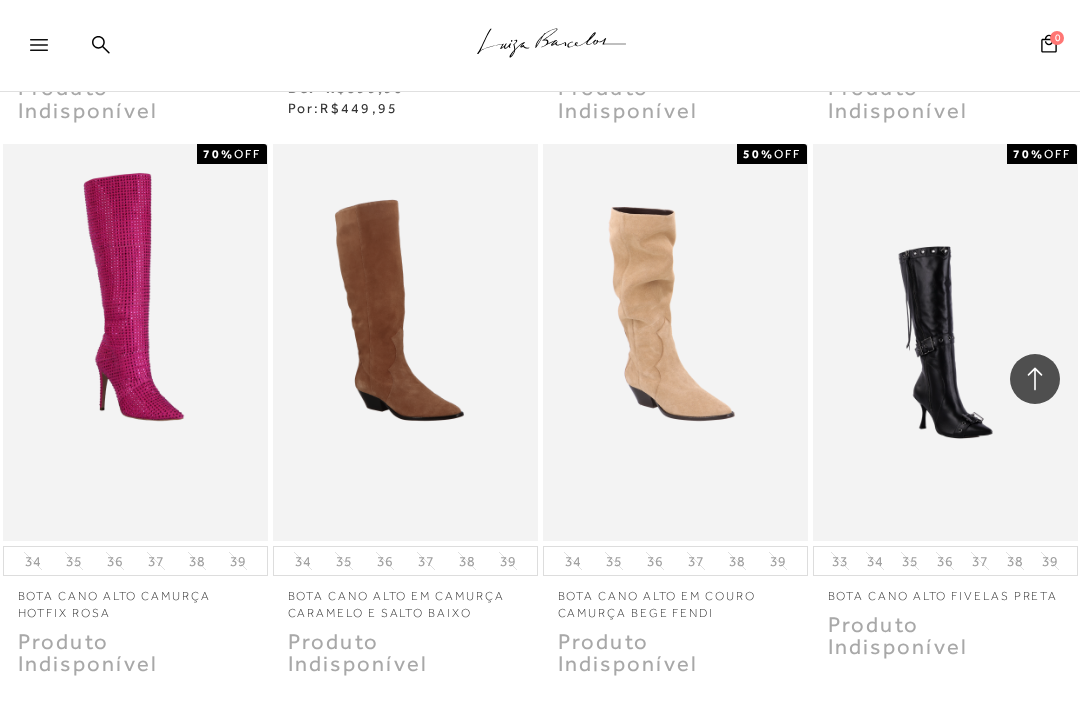 scroll, scrollTop: 19497, scrollLeft: 0, axis: vertical 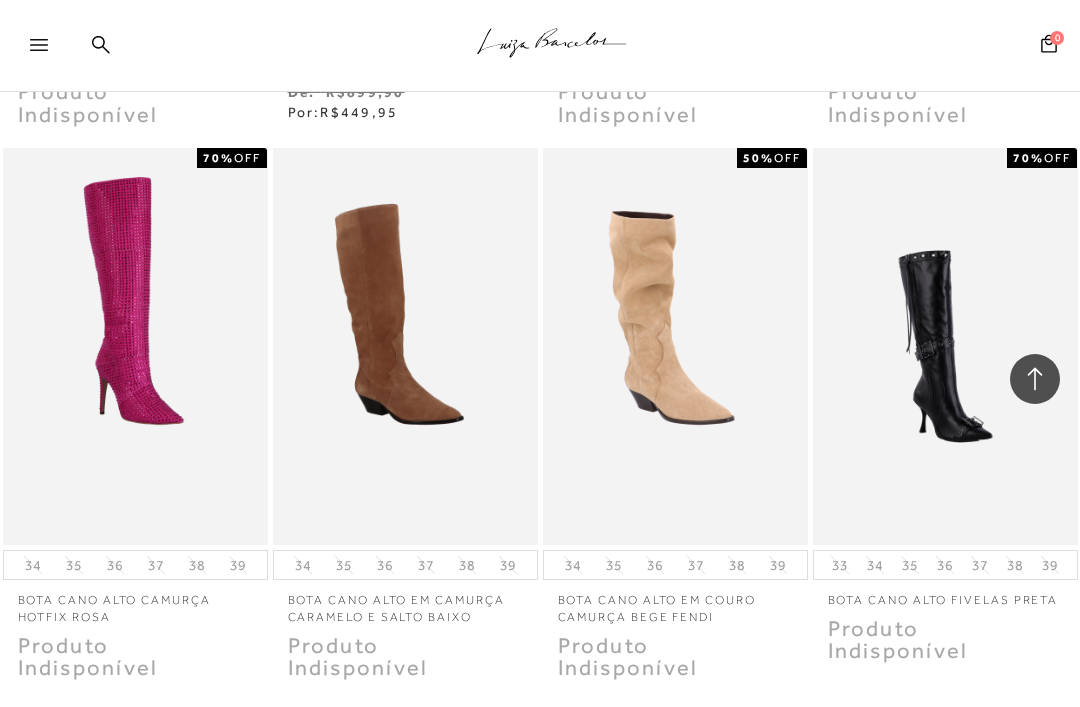 click on "MOSTRAR MAIS" at bounding box center (540, 819) 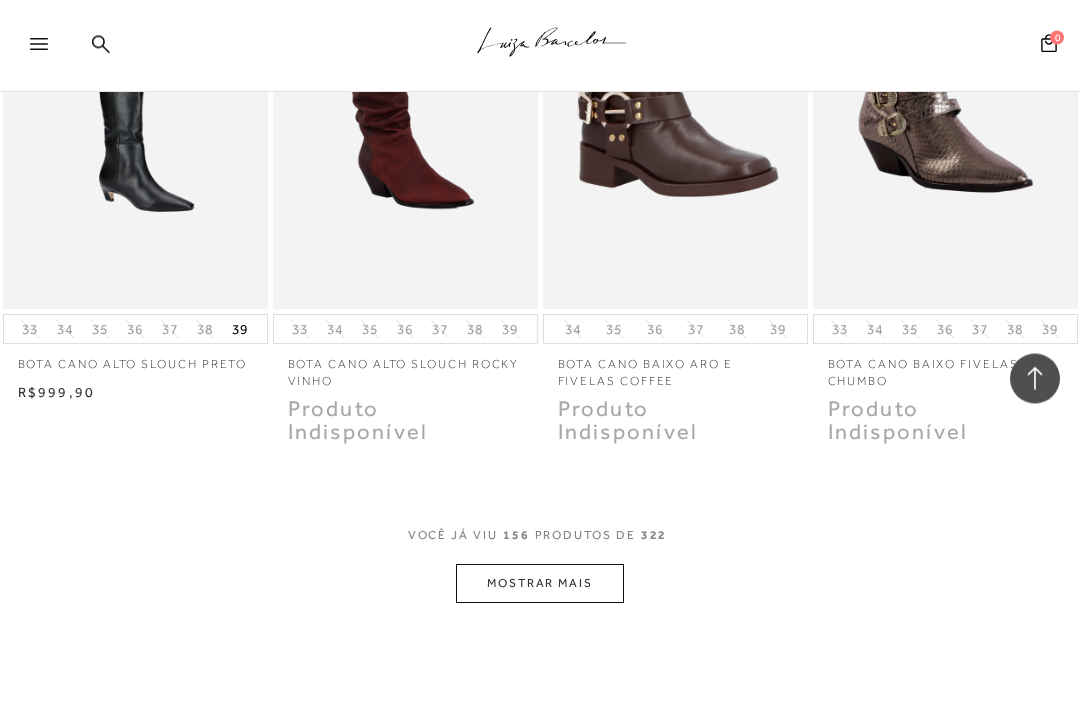 scroll, scrollTop: 21393, scrollLeft: 0, axis: vertical 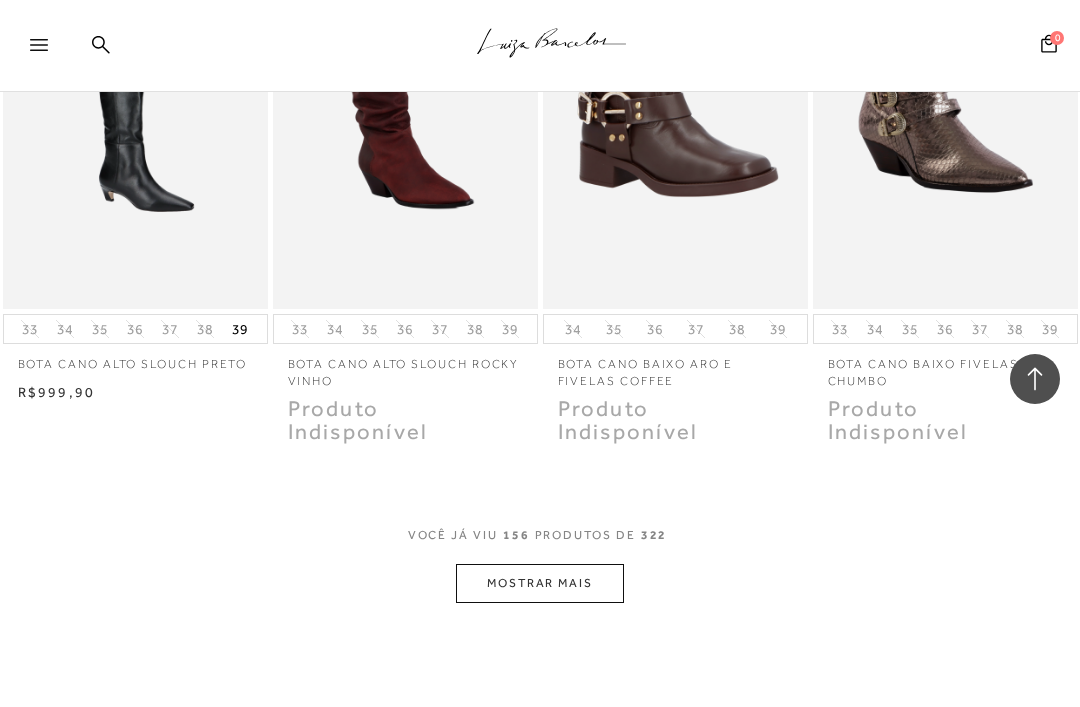 click on "MOSTRAR MAIS" at bounding box center (540, 583) 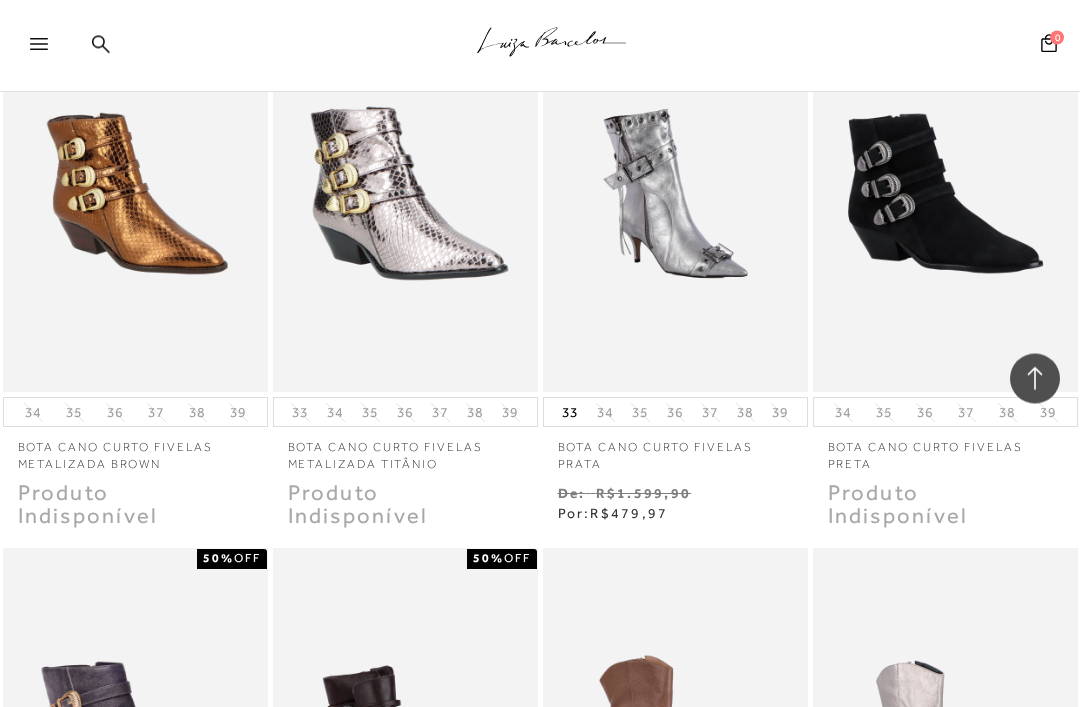scroll, scrollTop: 22694, scrollLeft: 0, axis: vertical 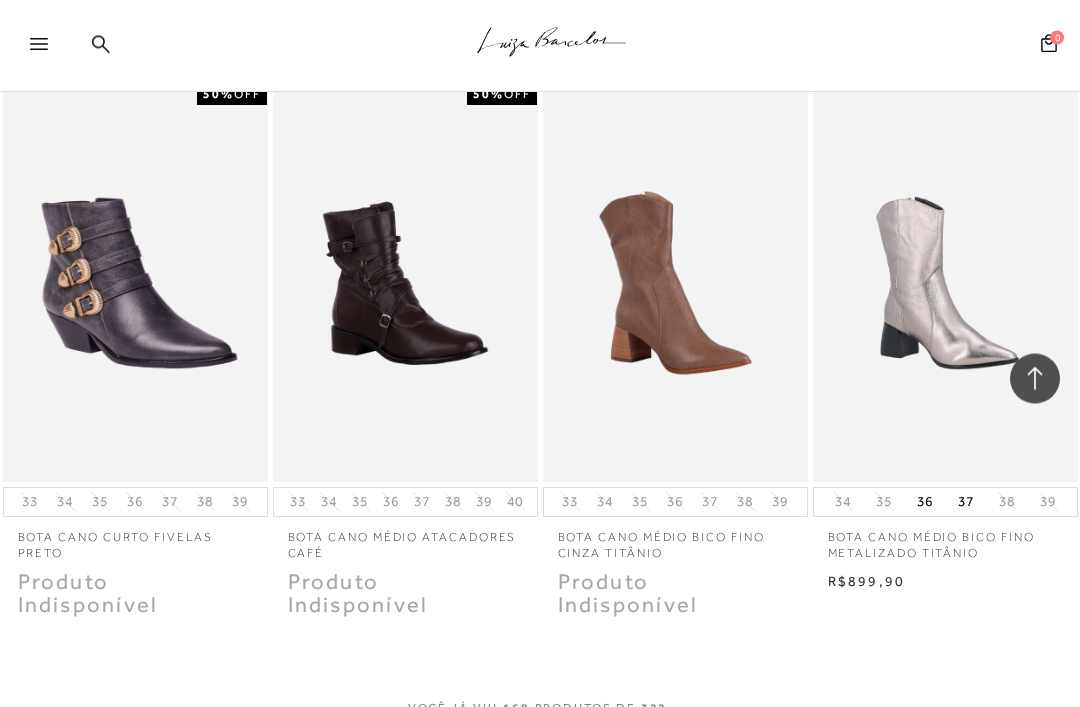 click on "MOSTRAR MAIS" at bounding box center (540, 757) 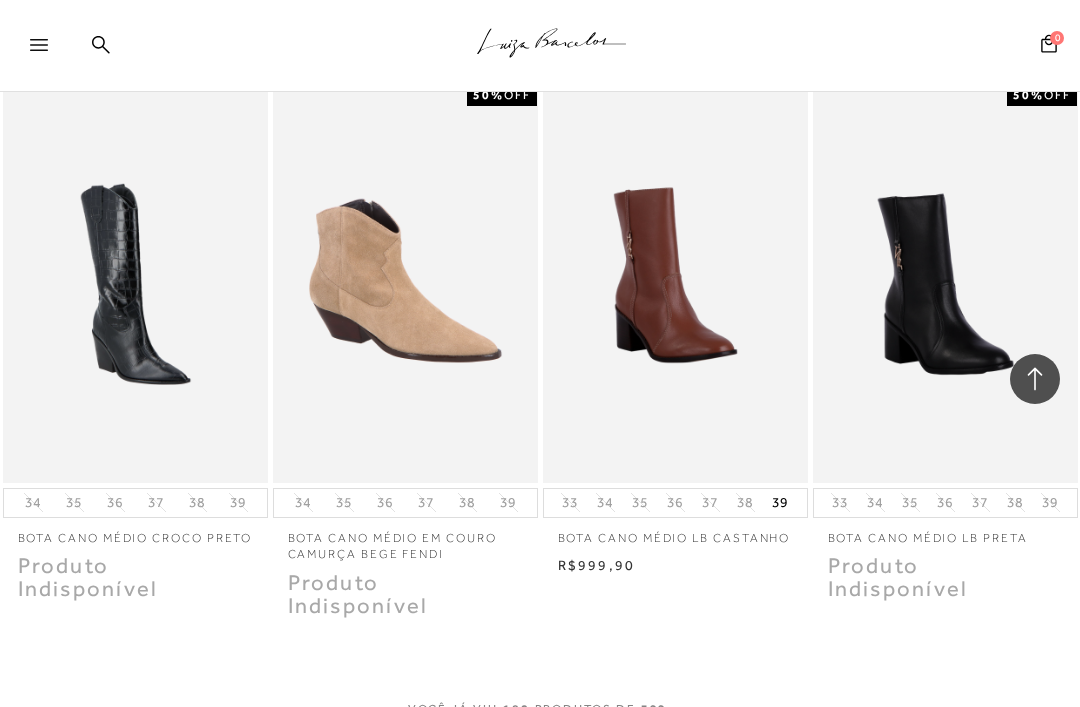 scroll, scrollTop: 24711, scrollLeft: 0, axis: vertical 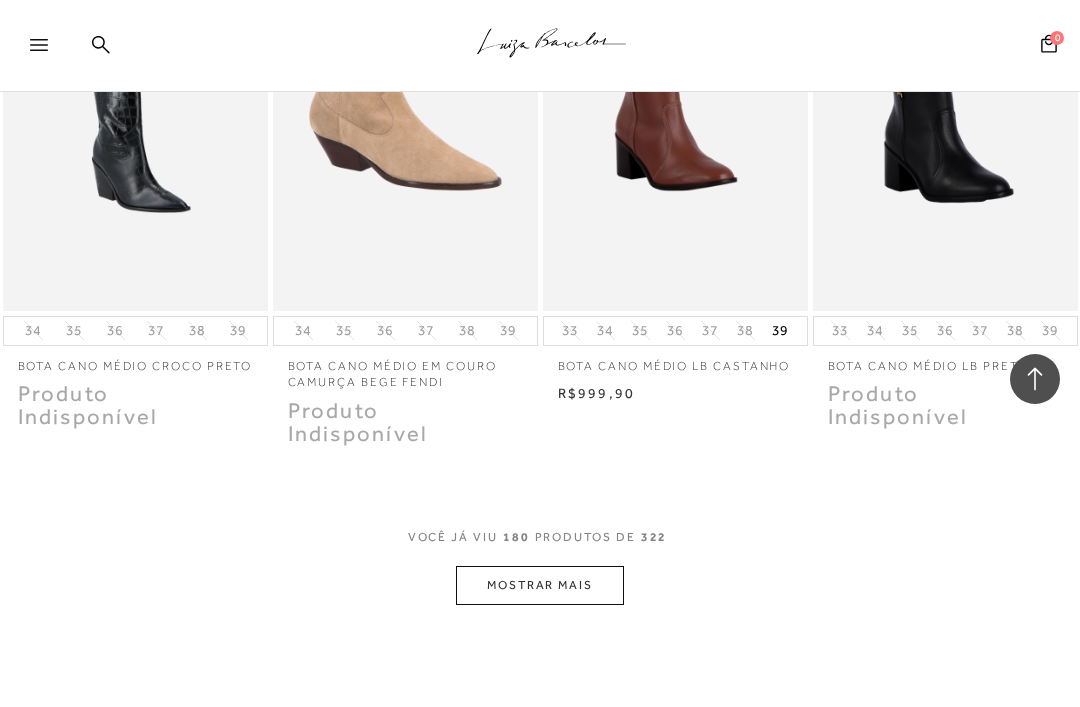 click on "MOSTRAR MAIS" at bounding box center (540, 585) 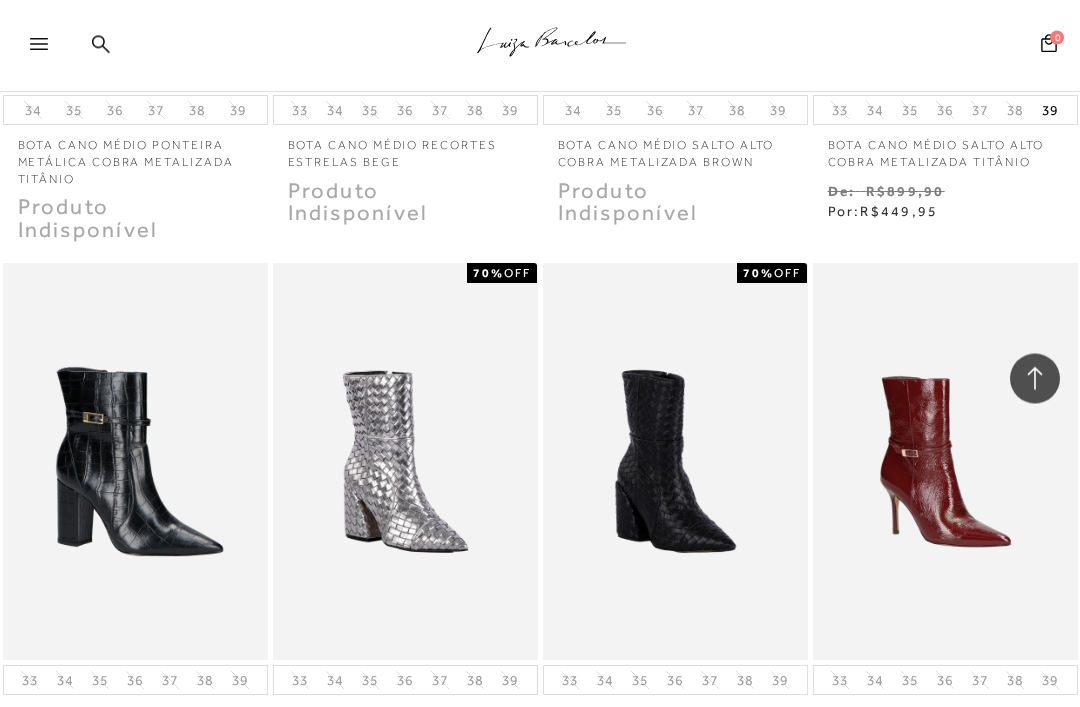 scroll, scrollTop: 26403, scrollLeft: 0, axis: vertical 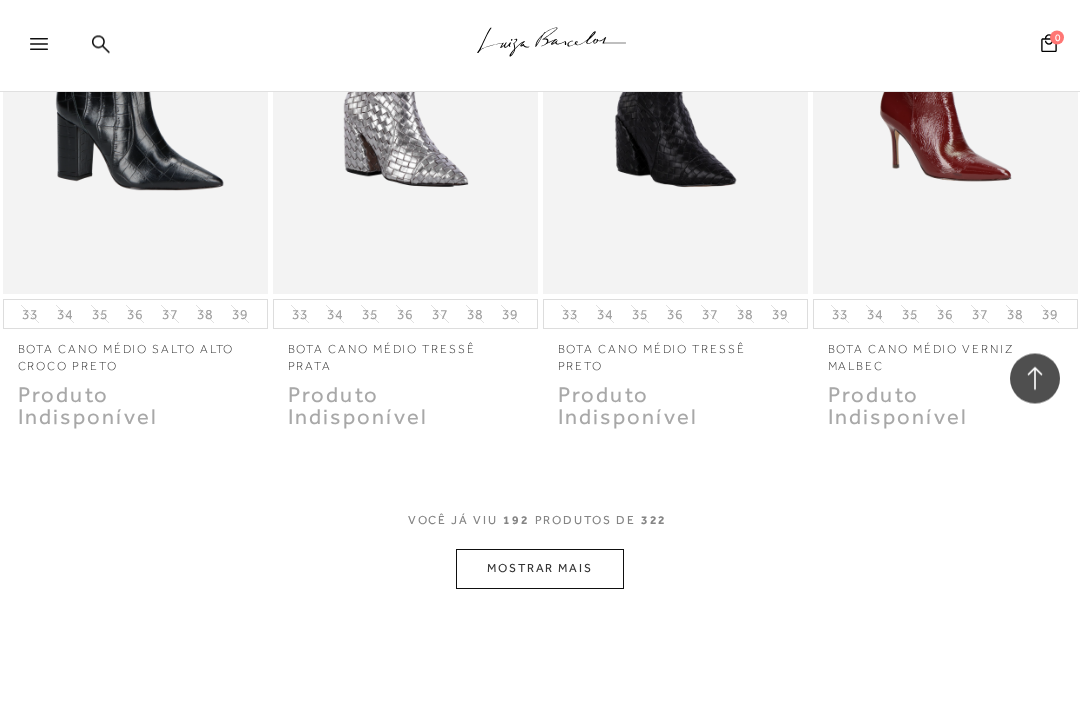 click on "MOSTRAR MAIS" at bounding box center [540, 569] 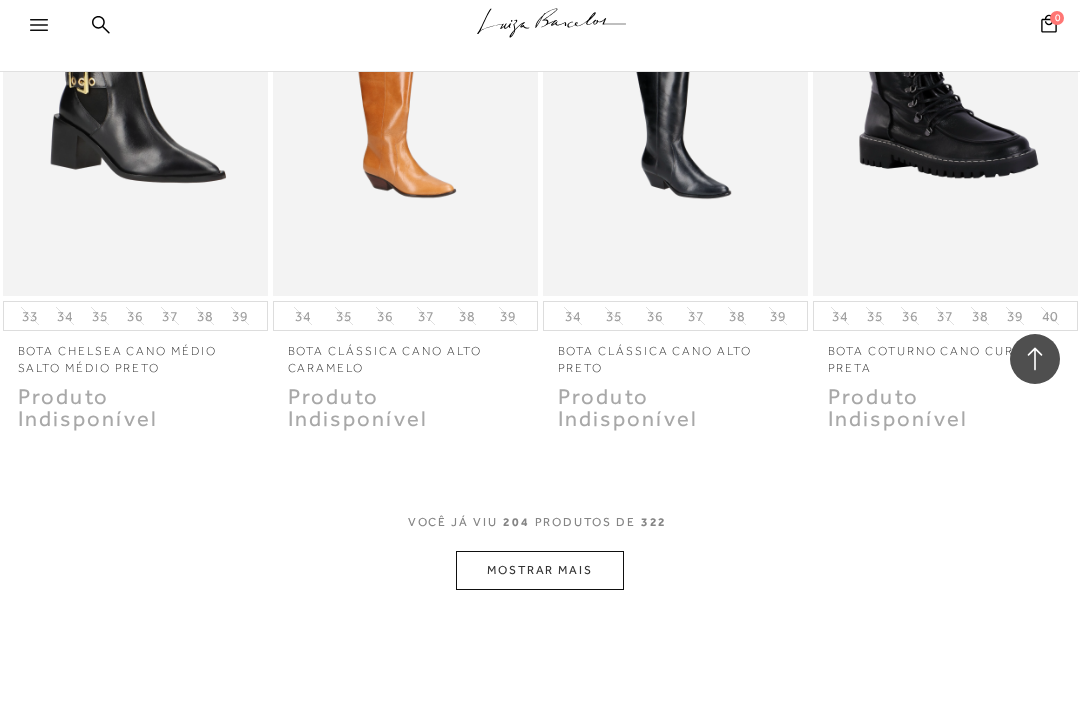 scroll, scrollTop: 28029, scrollLeft: 0, axis: vertical 